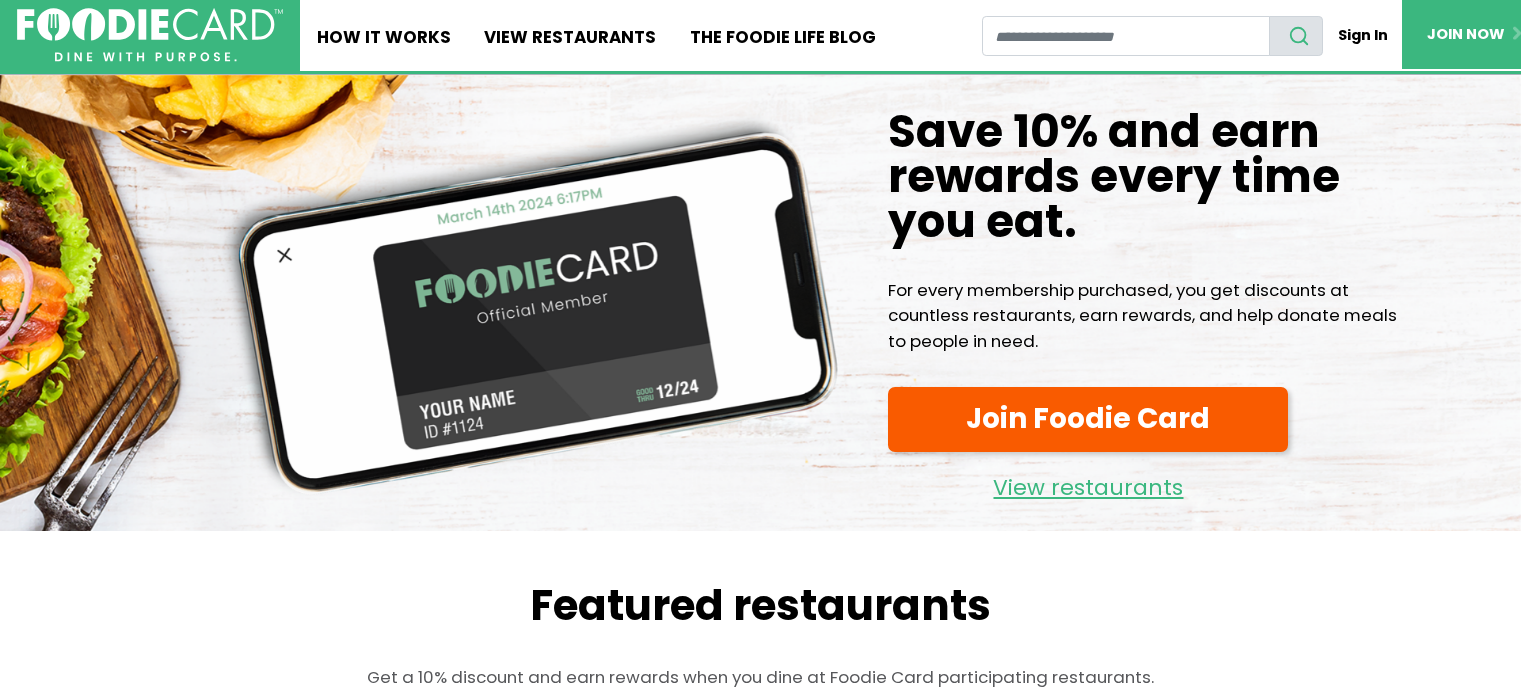 scroll, scrollTop: 0, scrollLeft: 0, axis: both 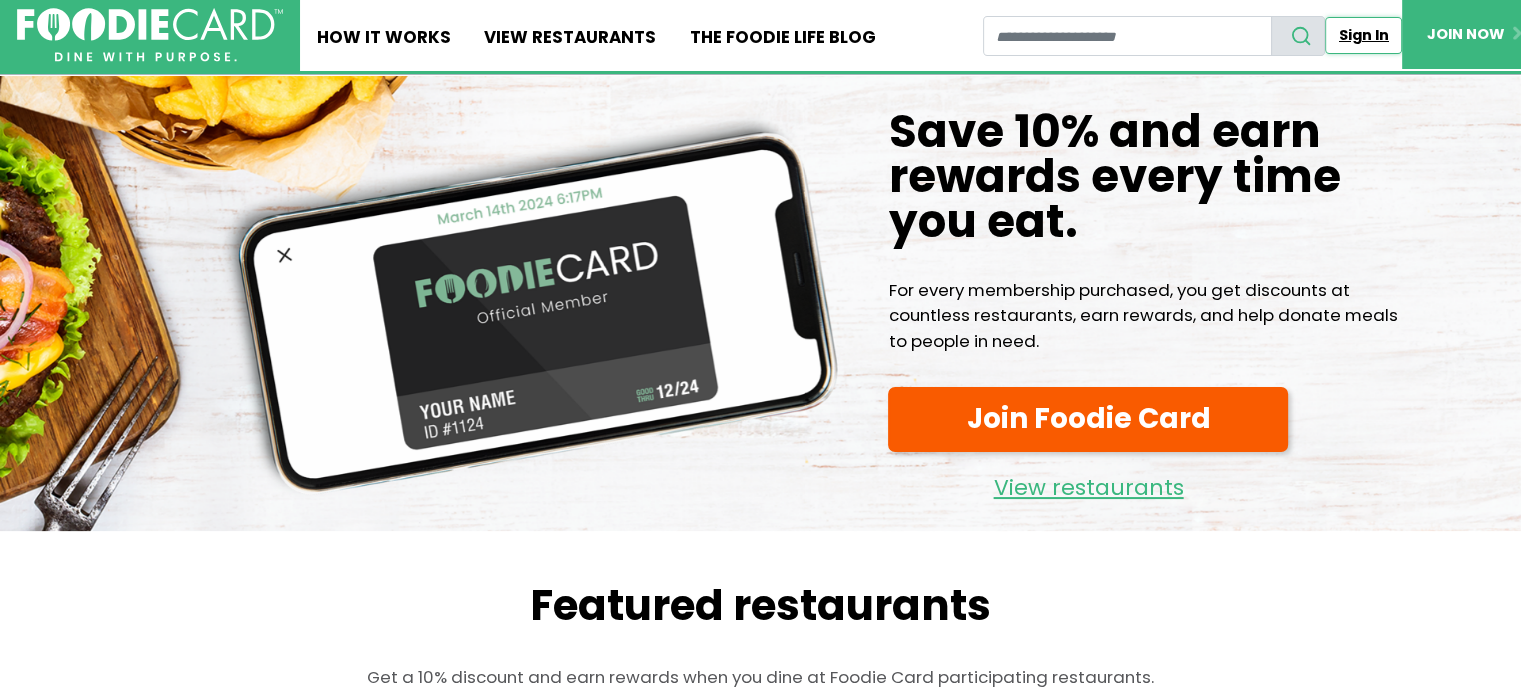 click on "Sign In" at bounding box center [1363, 35] 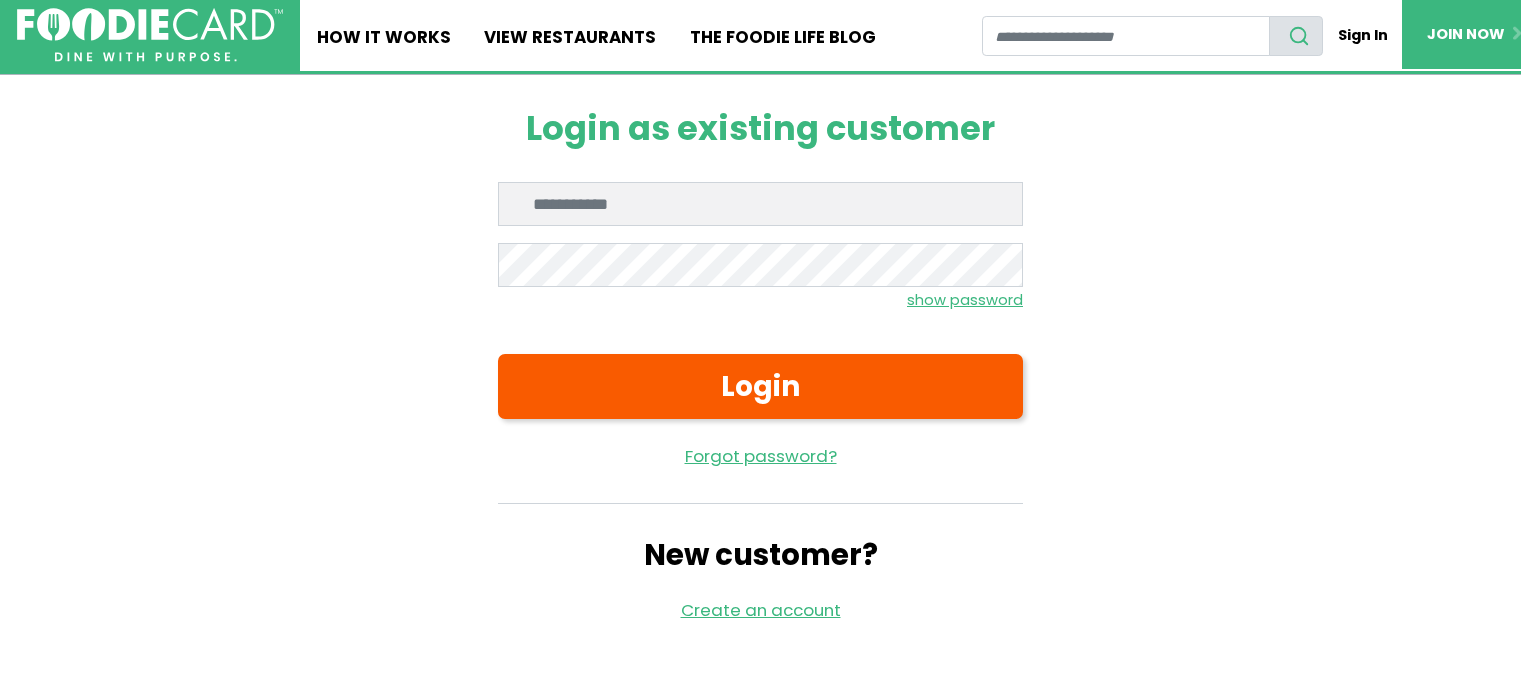 scroll, scrollTop: 0, scrollLeft: 0, axis: both 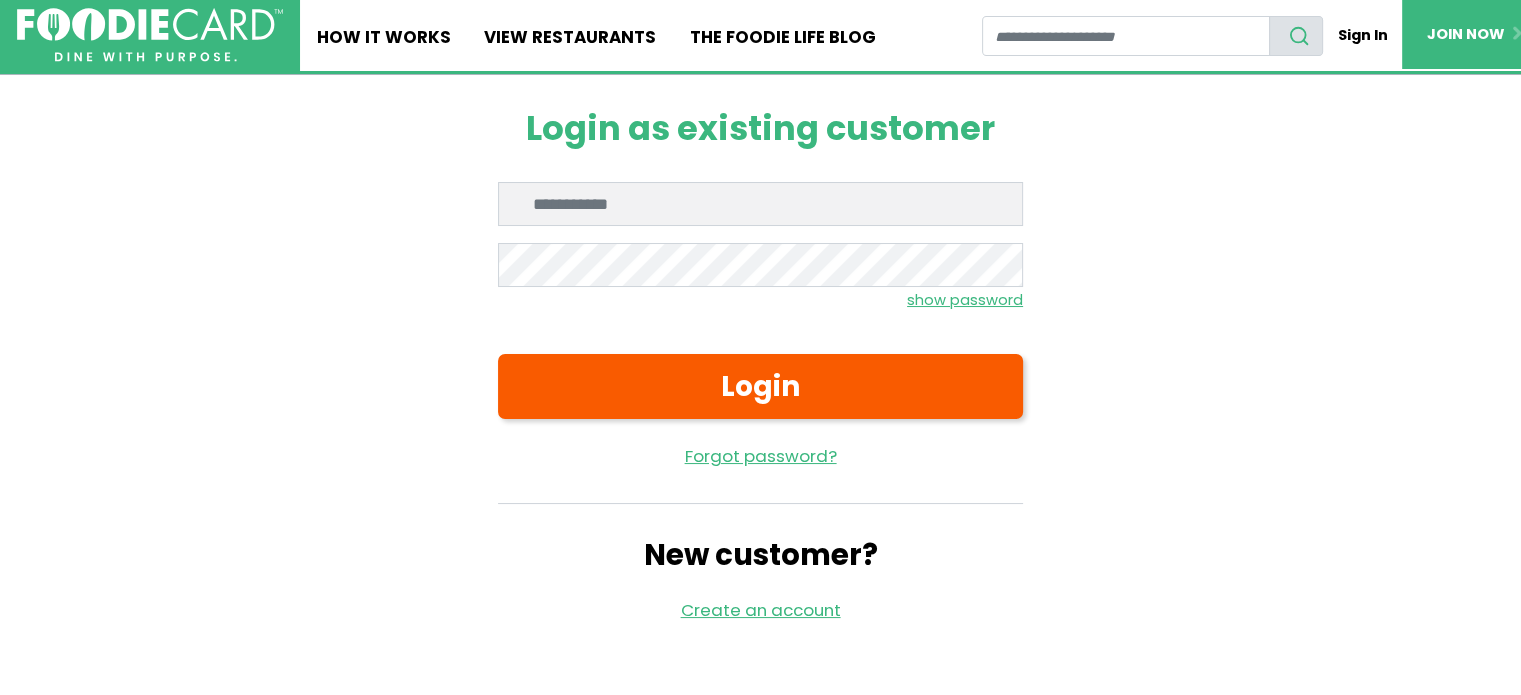 click on "Login as existing customer
Enter email
Enter password
show password
Login
Forgot password?
New customer?
Create an account
BECOME A FOODIE CARD INSIDER!
Join our newsletter for exclusive deals and promotions.
GO" at bounding box center (760, 427) 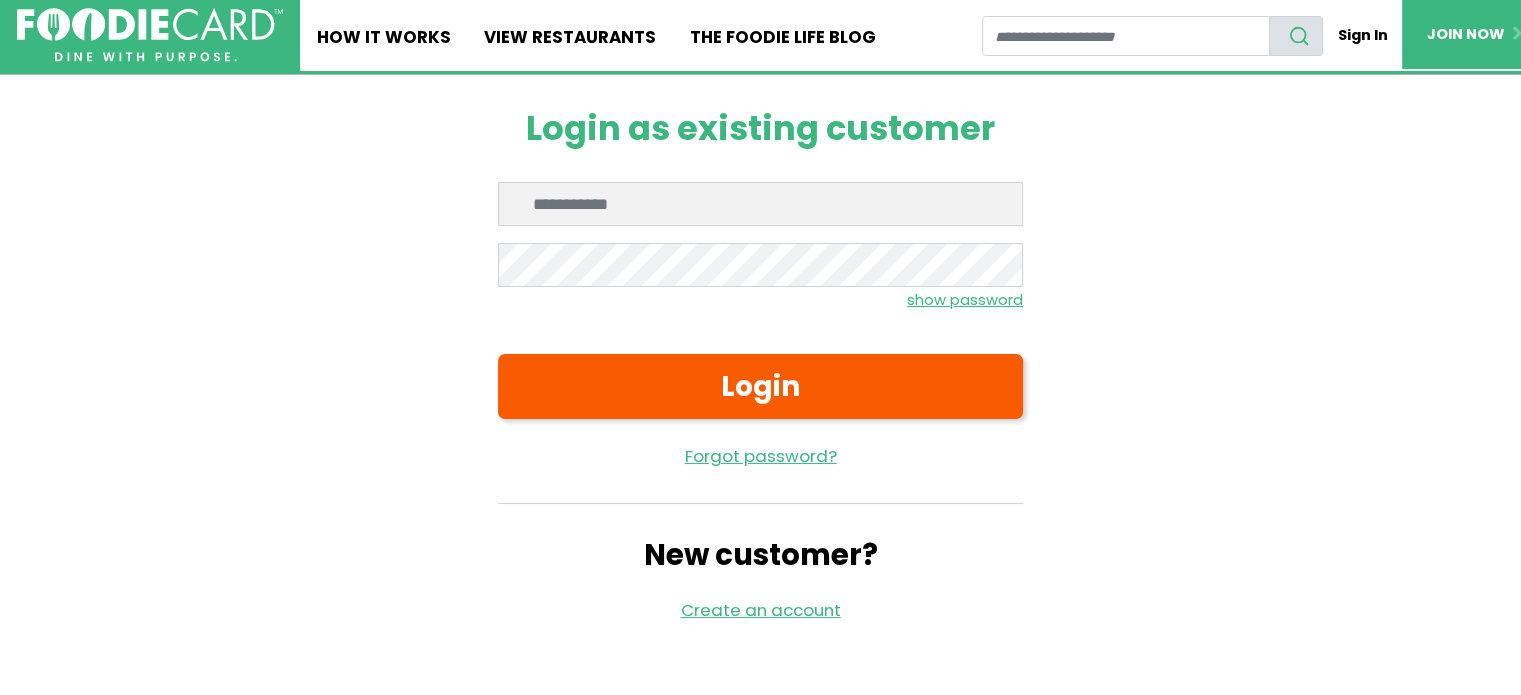 click on "Login as existing customer
Enter email
Enter password
show password
Login
Forgot password?
New customer?
Create an account" at bounding box center (761, 366) 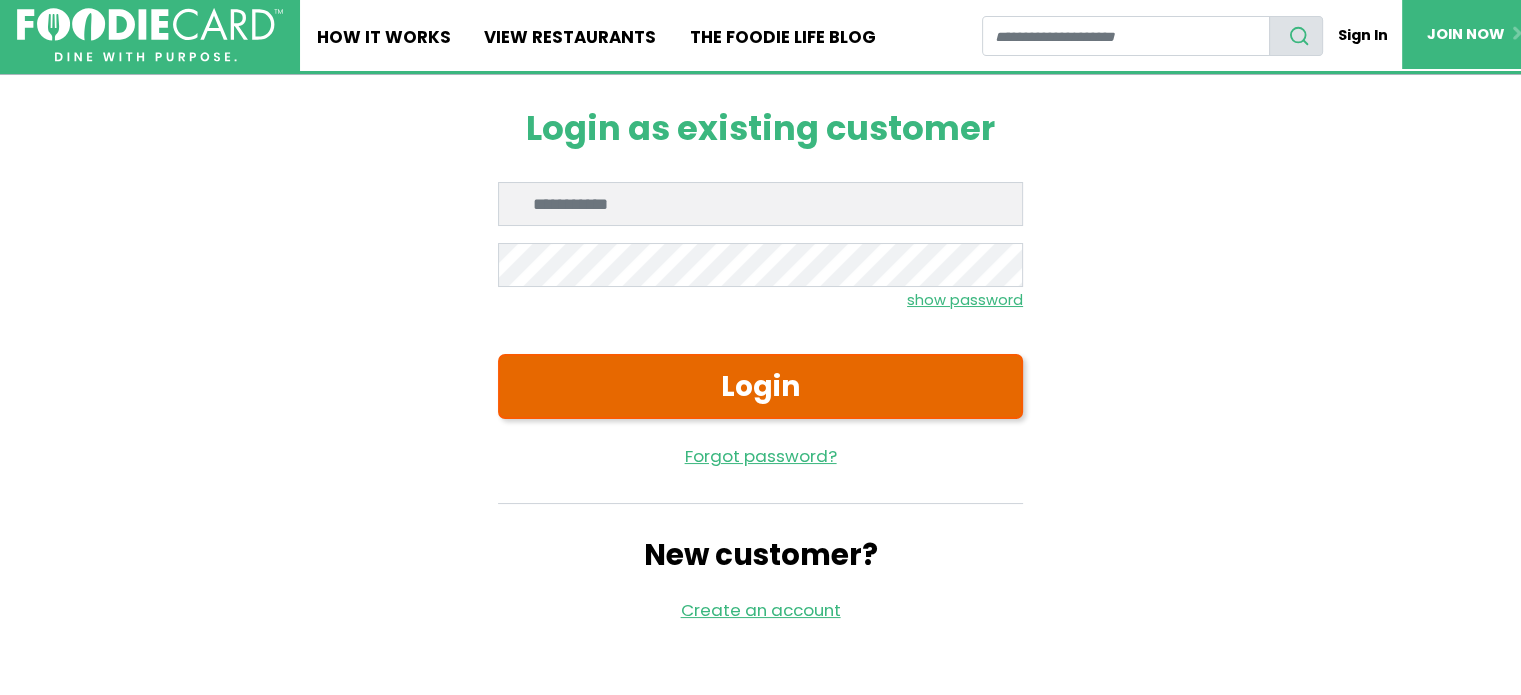 click on "Login" at bounding box center [760, 386] 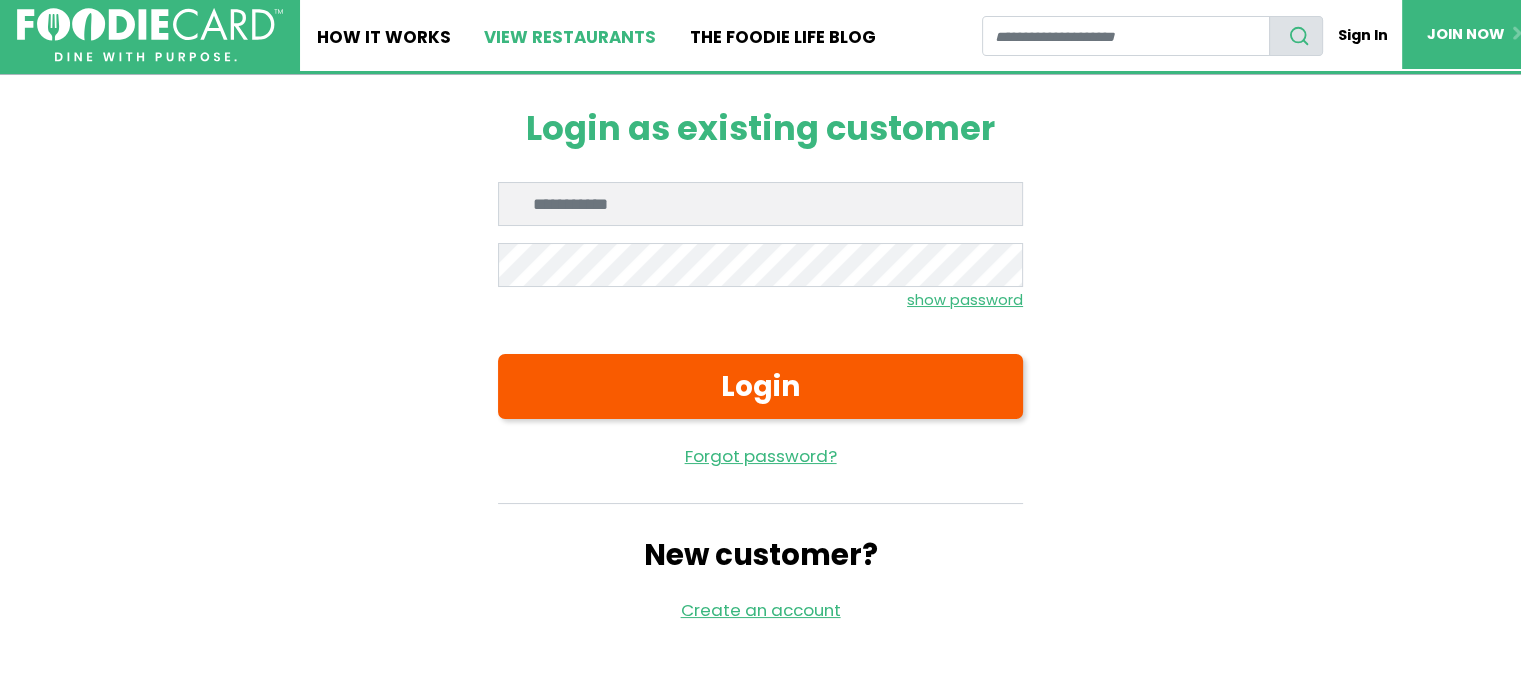 click on "View restaurants" at bounding box center [571, 35] 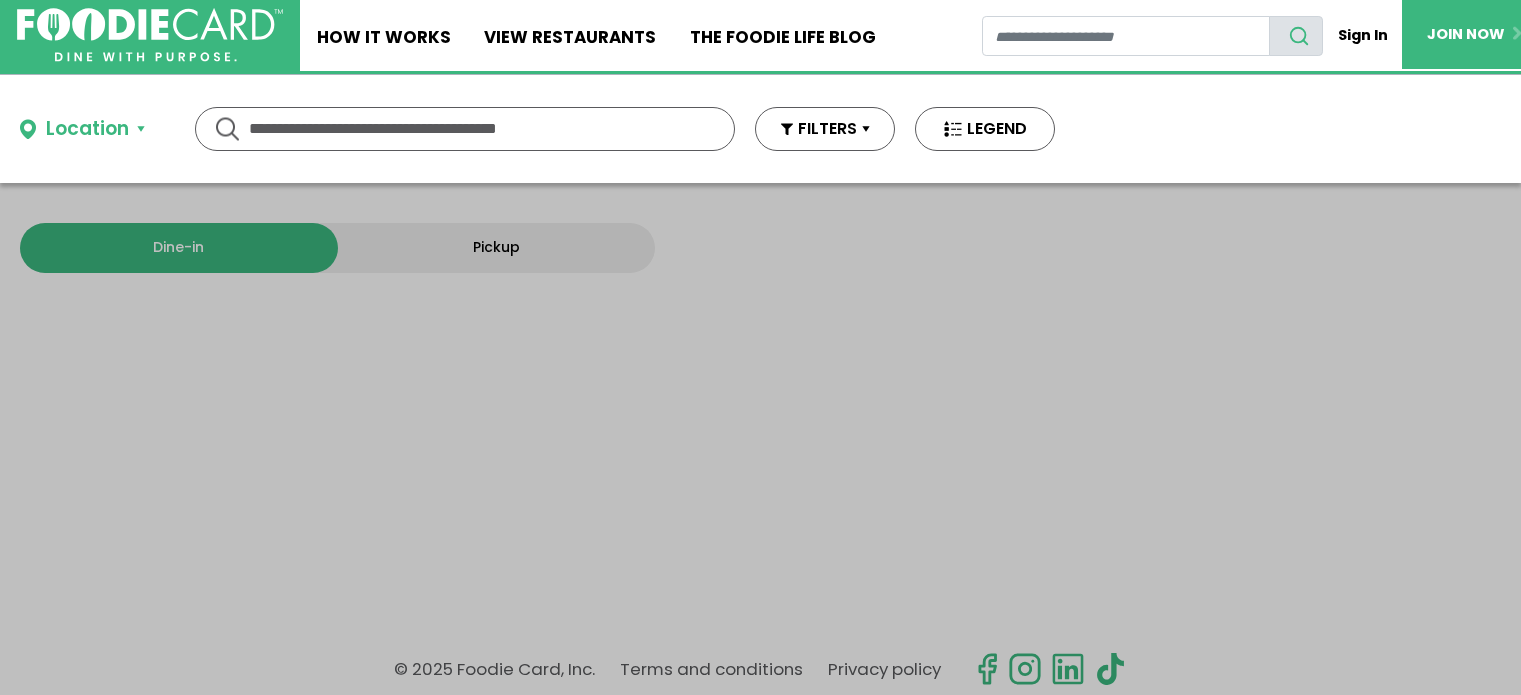 scroll, scrollTop: 0, scrollLeft: 0, axis: both 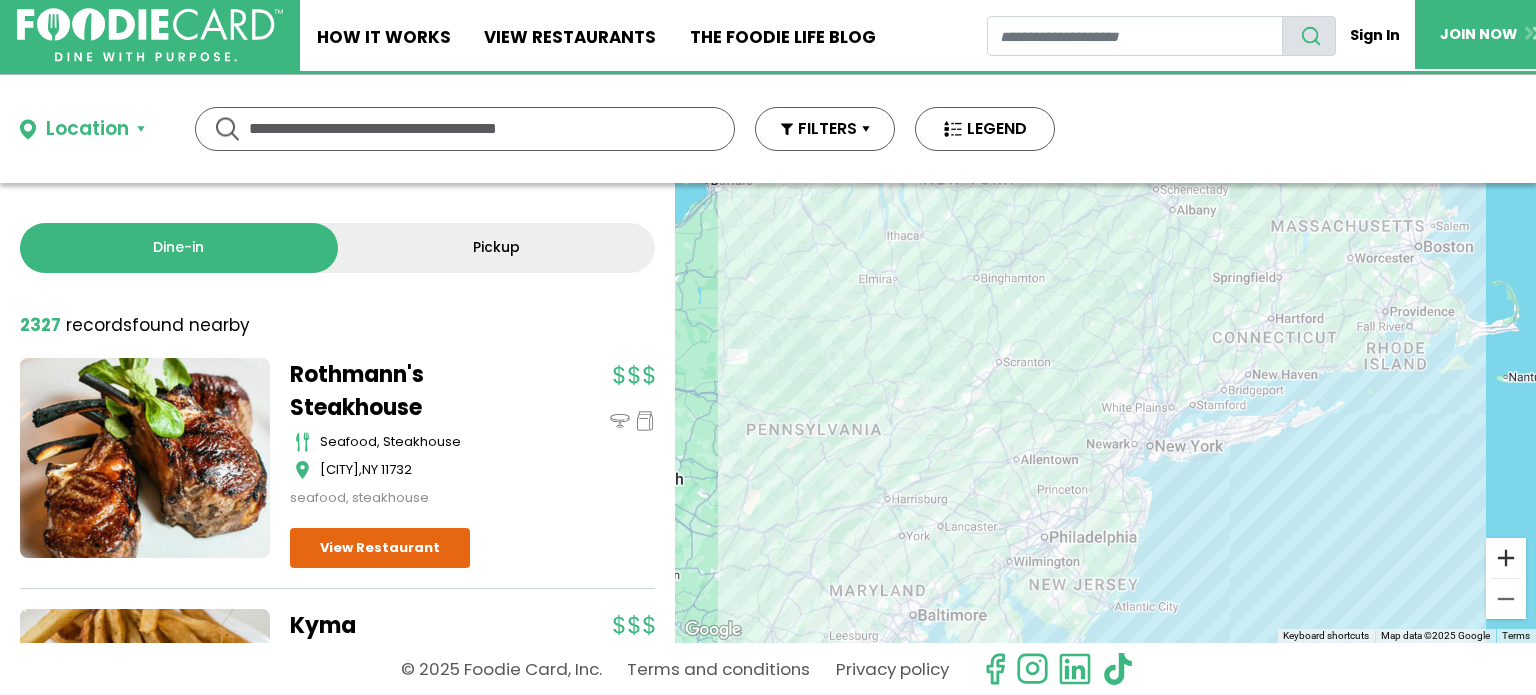 click at bounding box center (1506, 558) 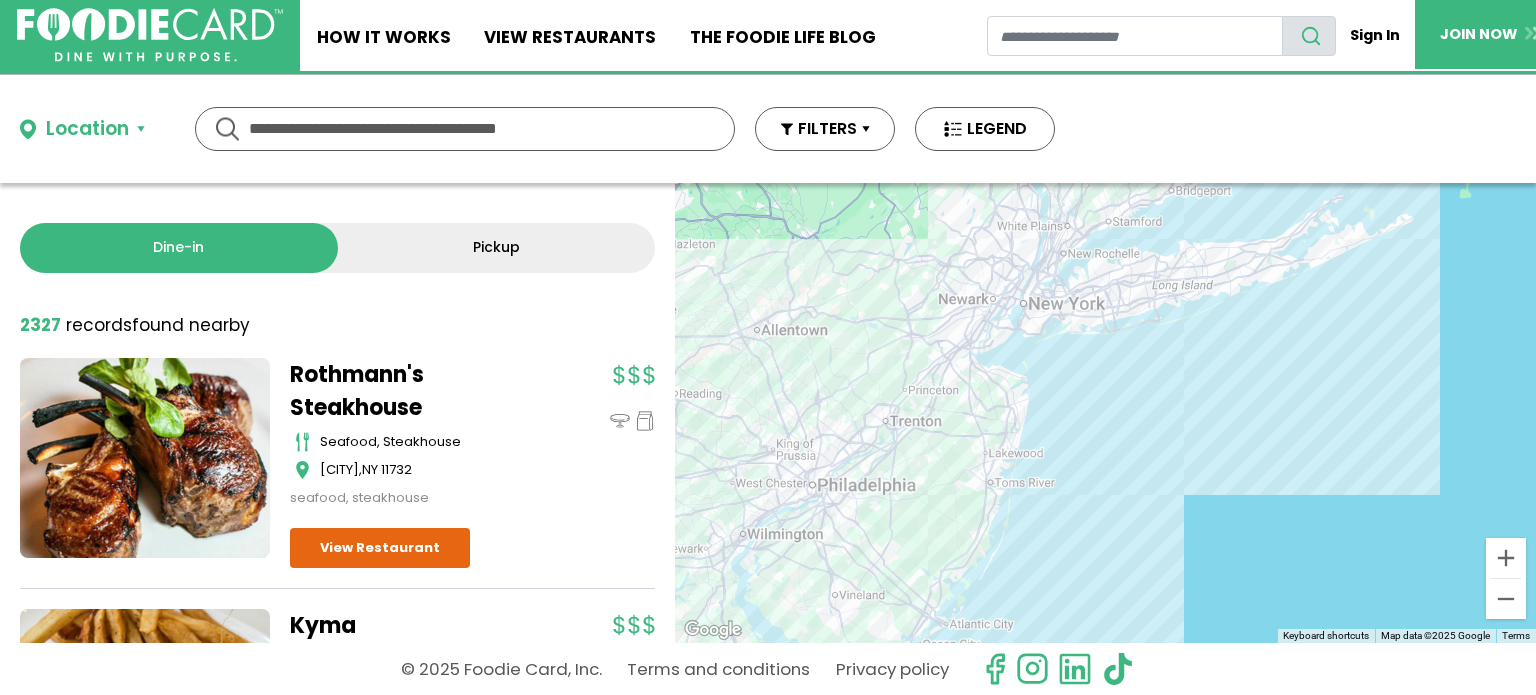 drag, startPoint x: 1068, startPoint y: 554, endPoint x: 881, endPoint y: 375, distance: 258.86288 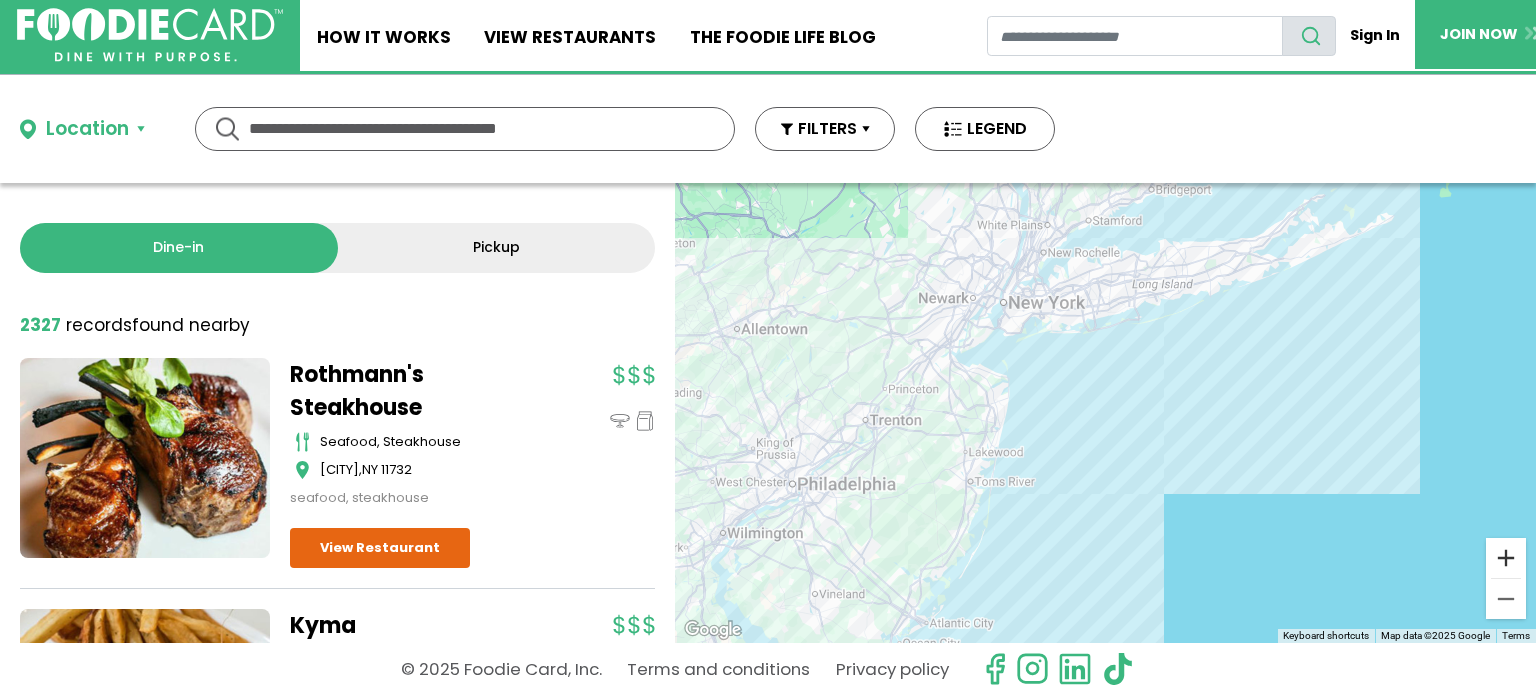 click at bounding box center (1506, 558) 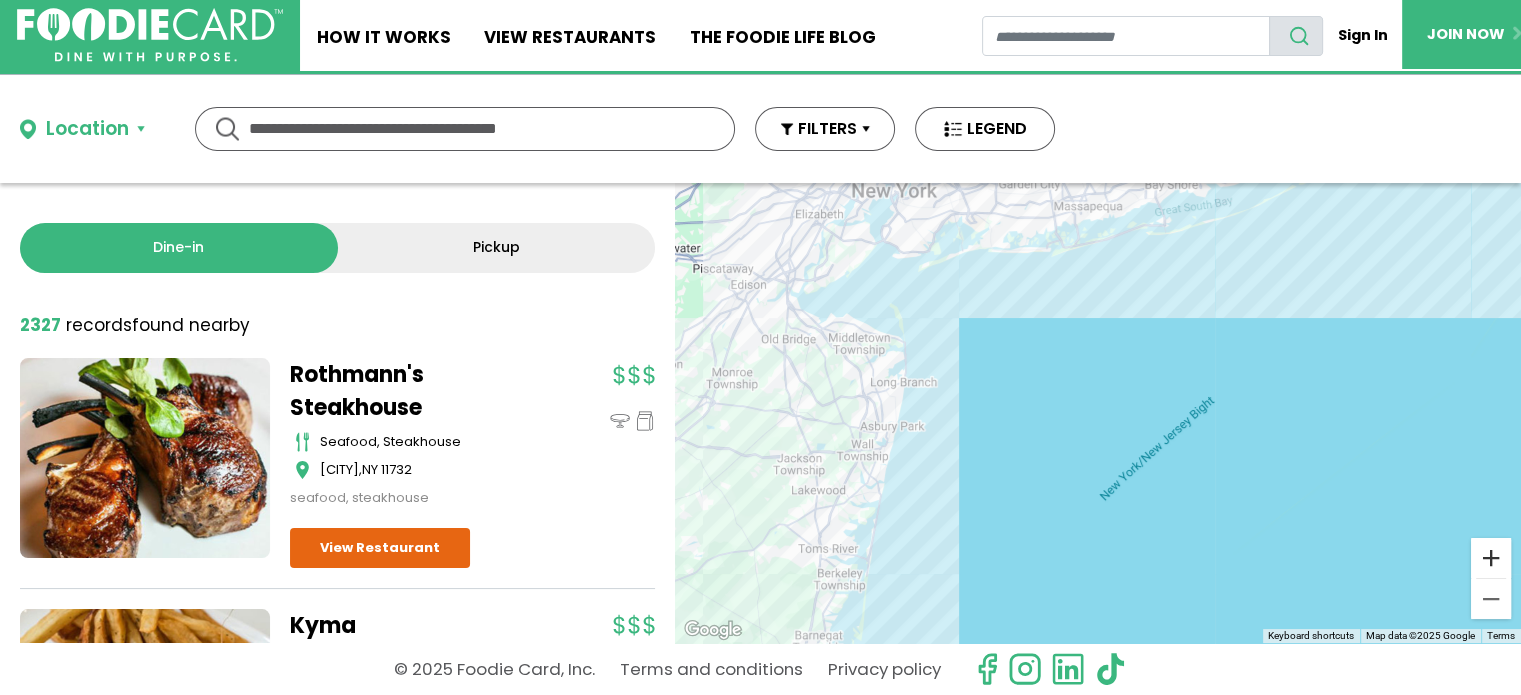 click at bounding box center (1491, 558) 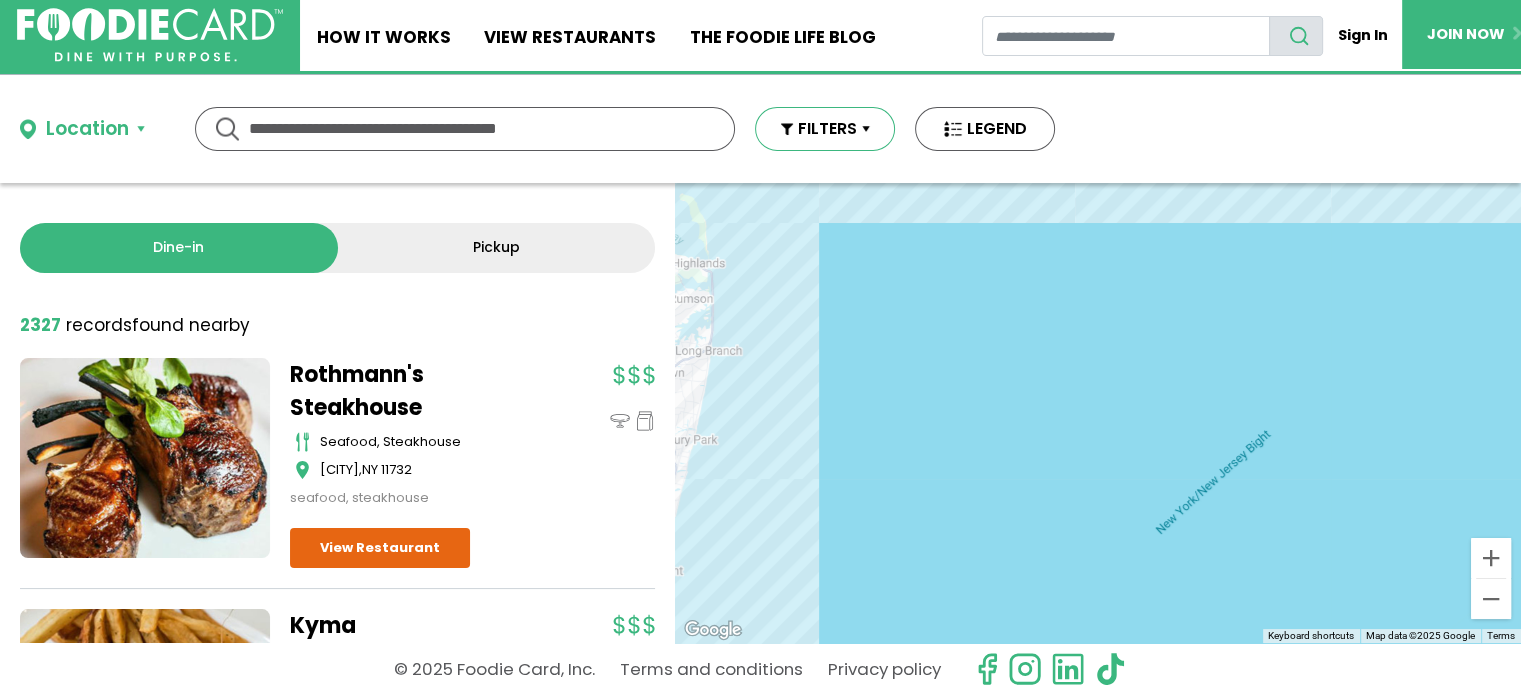 click on "FILTERS" at bounding box center (825, 129) 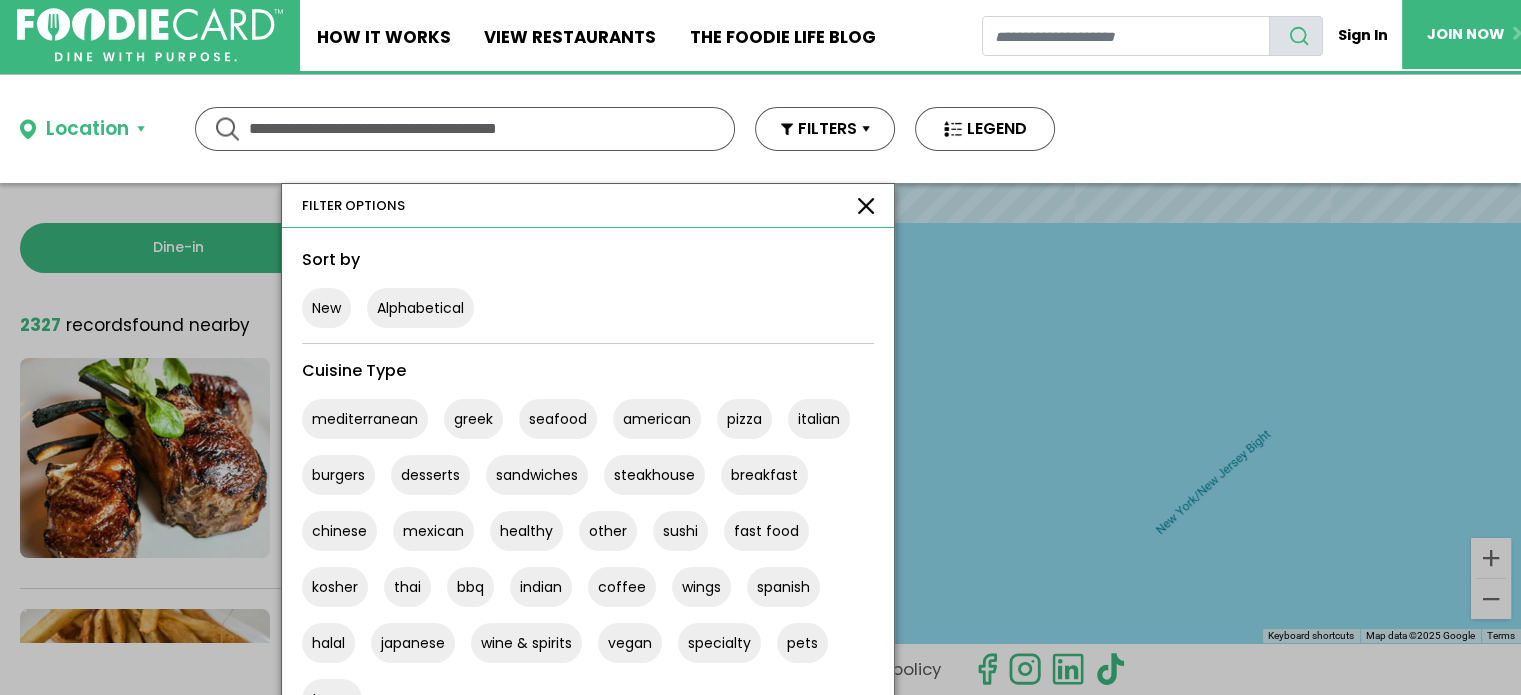 click at bounding box center (760, 347) 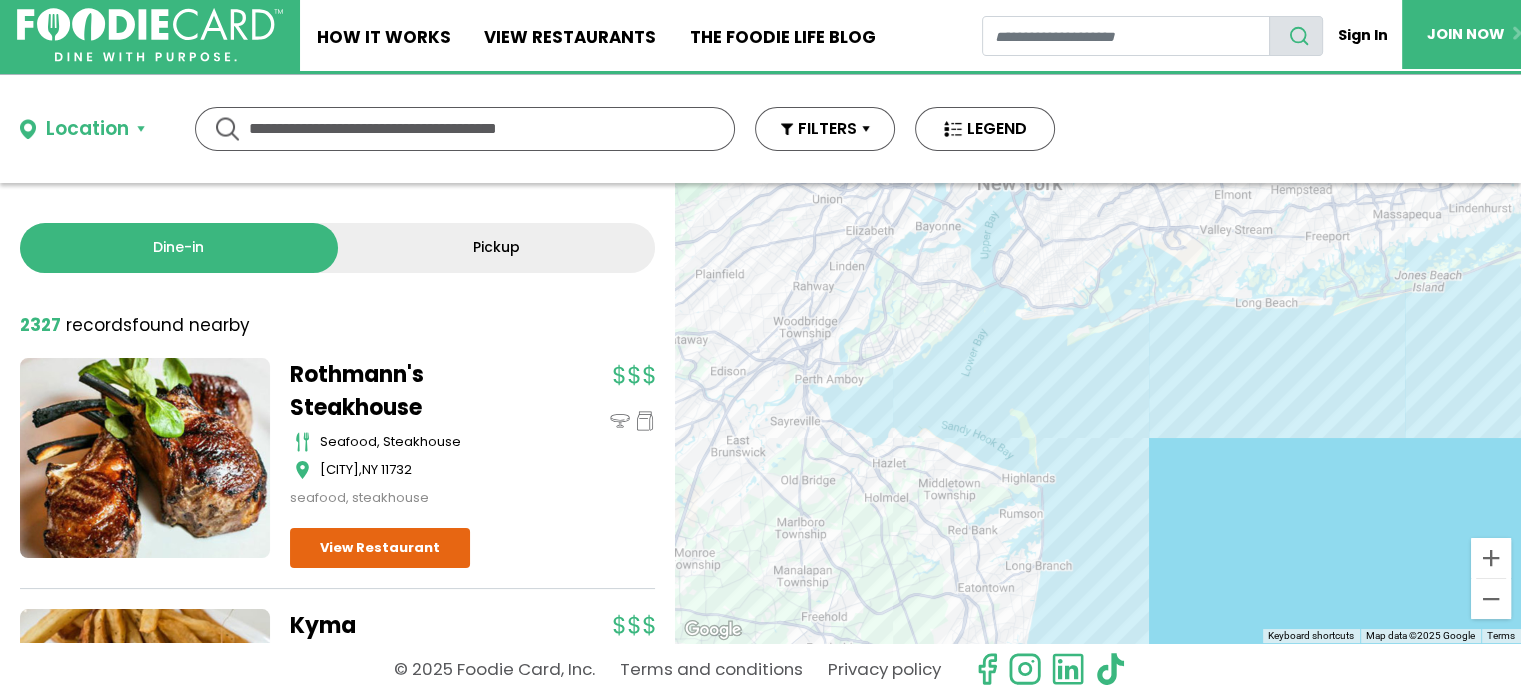 drag, startPoint x: 1066, startPoint y: 529, endPoint x: 1403, endPoint y: 742, distance: 398.6703 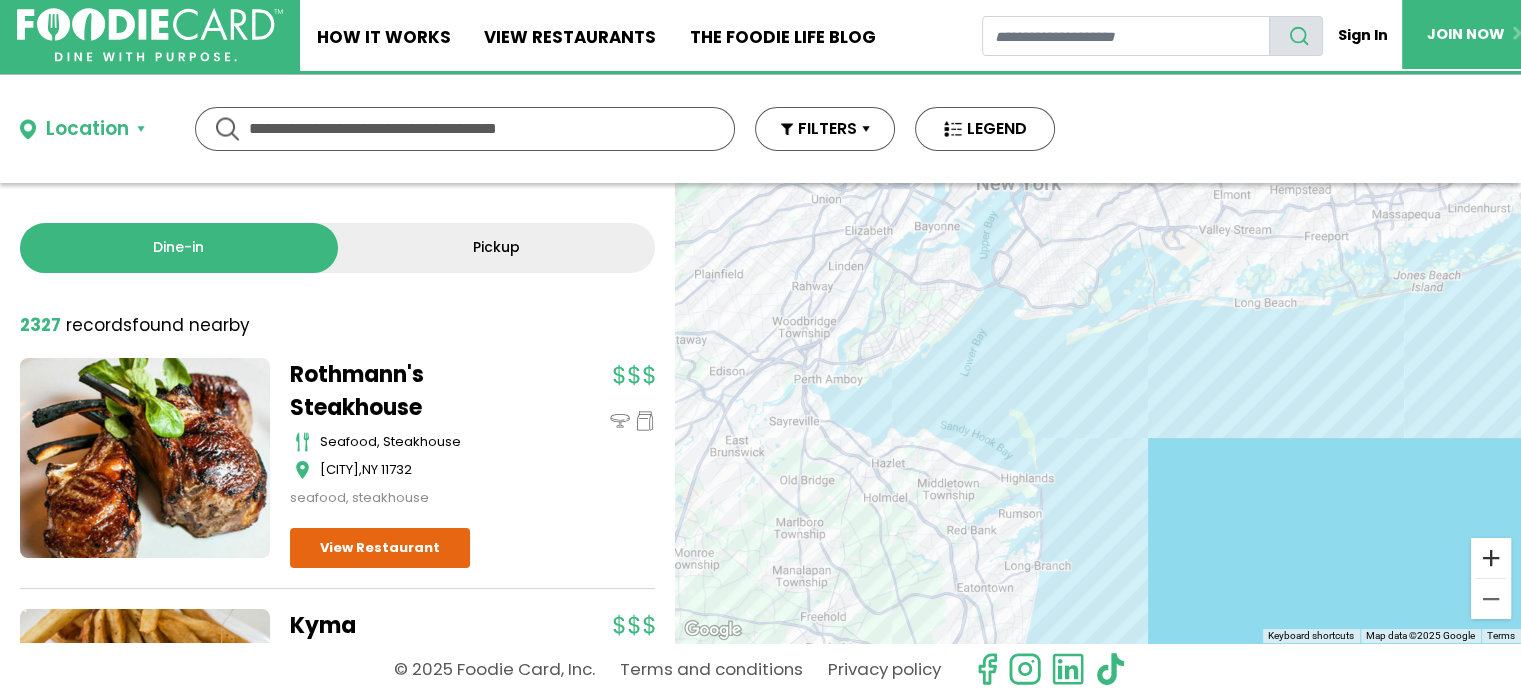 click at bounding box center [1491, 558] 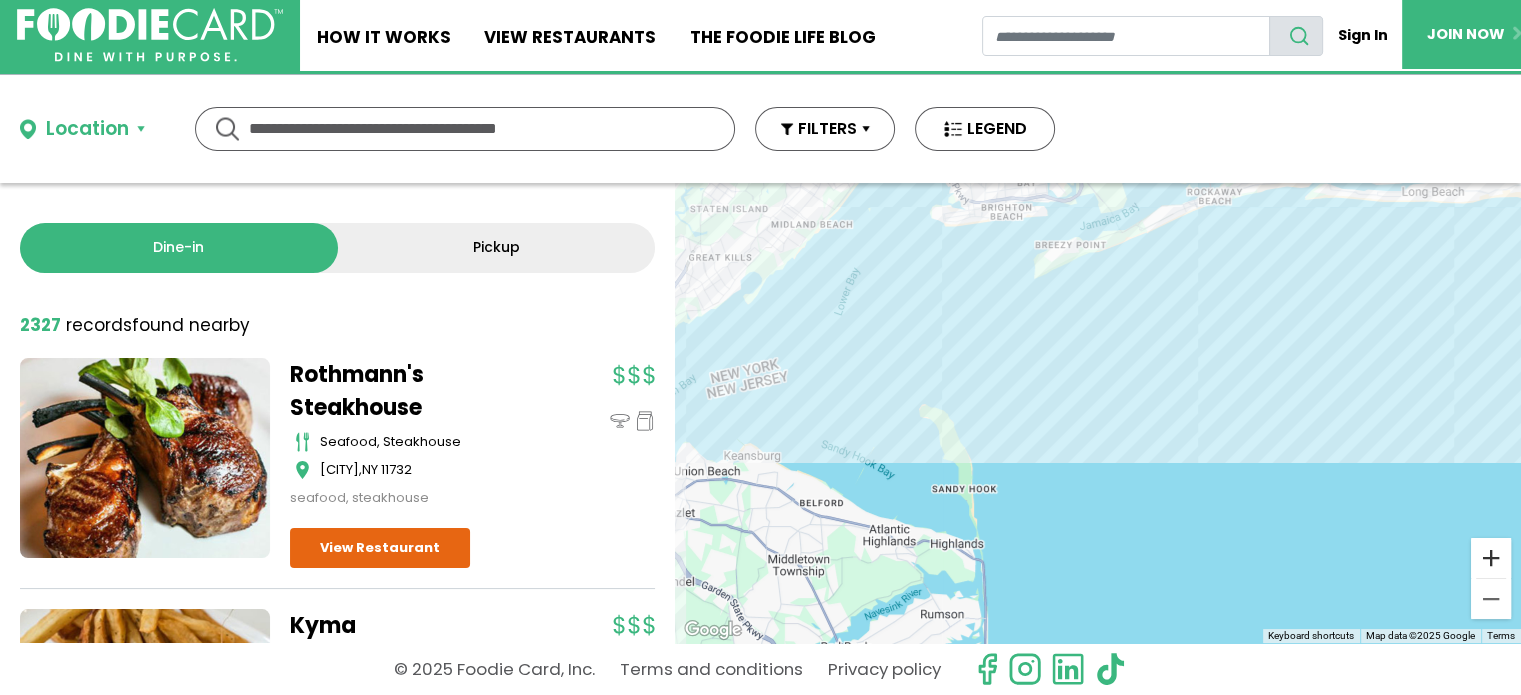 click at bounding box center (1491, 558) 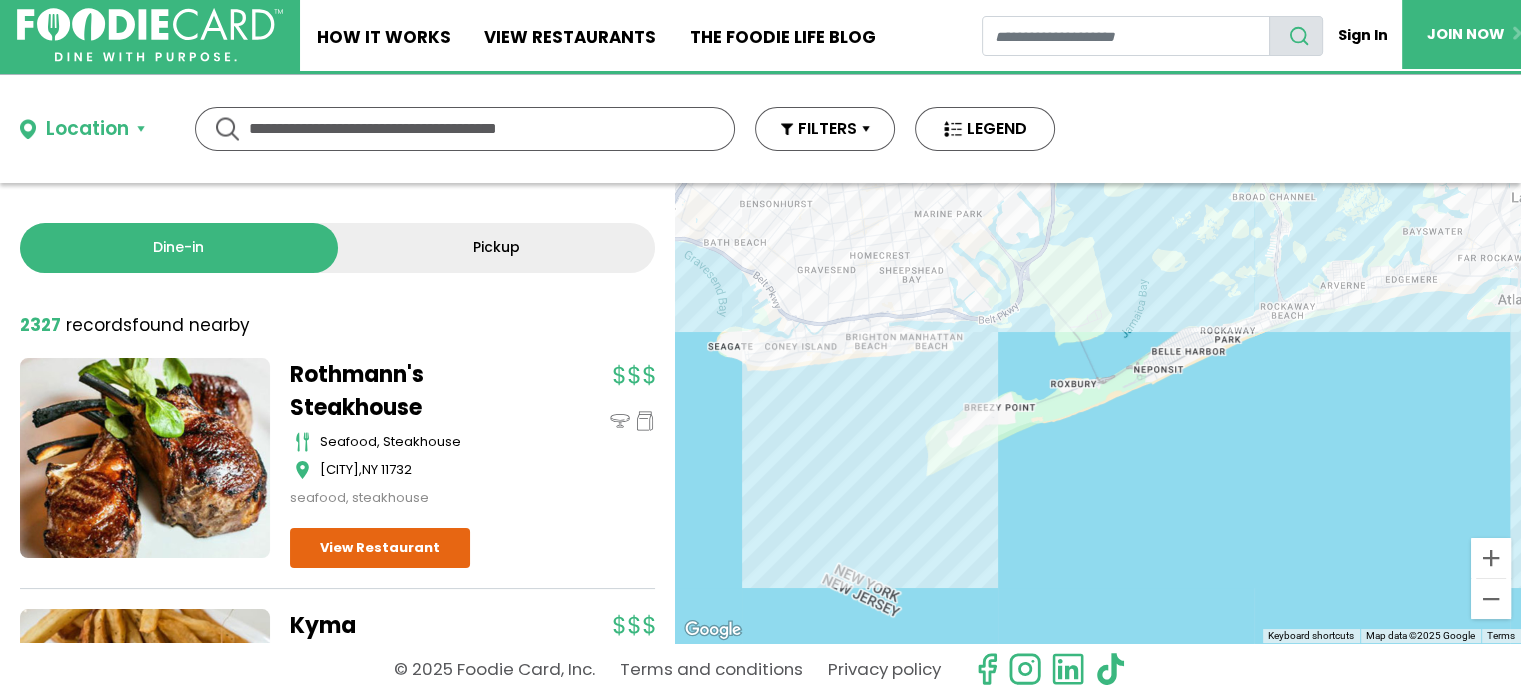 drag, startPoint x: 1142, startPoint y: 296, endPoint x: 1093, endPoint y: 651, distance: 358.36572 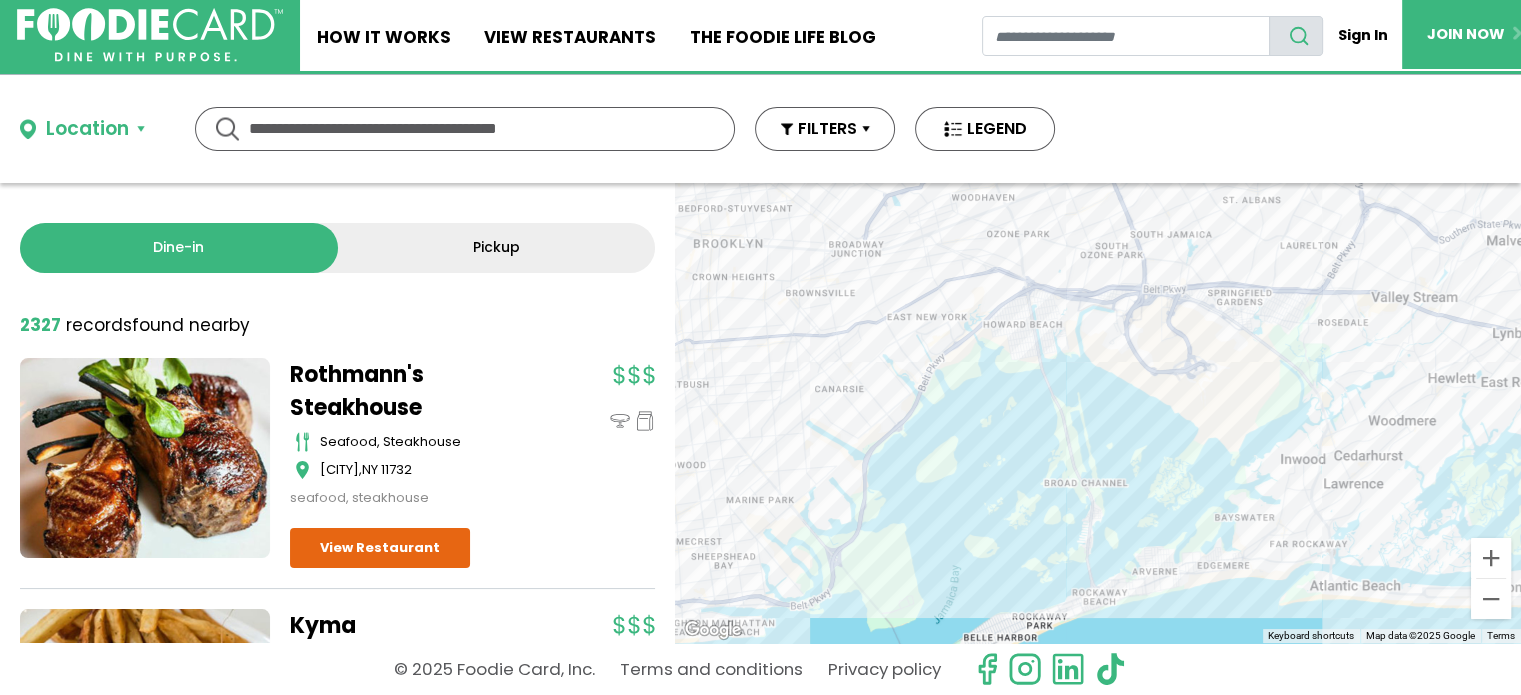 drag, startPoint x: 1036, startPoint y: 311, endPoint x: 849, endPoint y: 580, distance: 327.61258 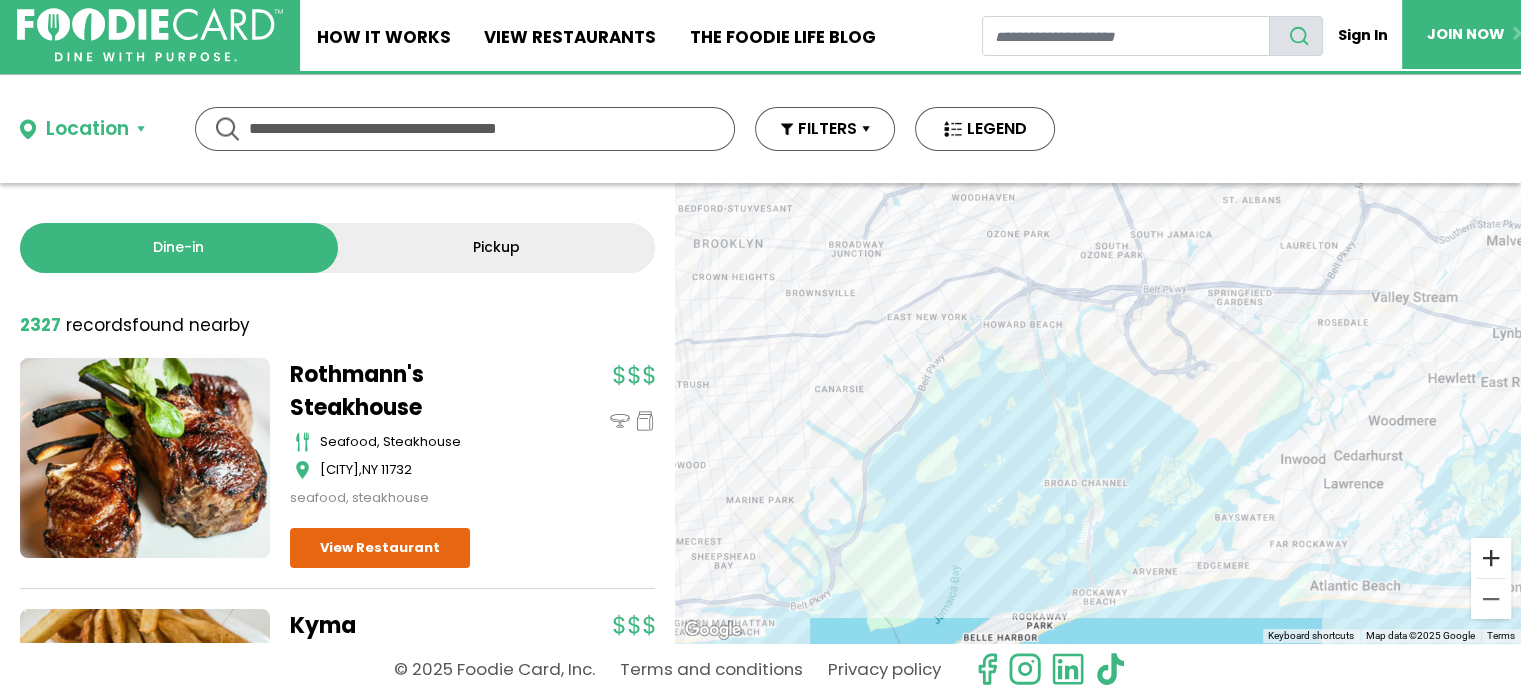 click at bounding box center (1491, 558) 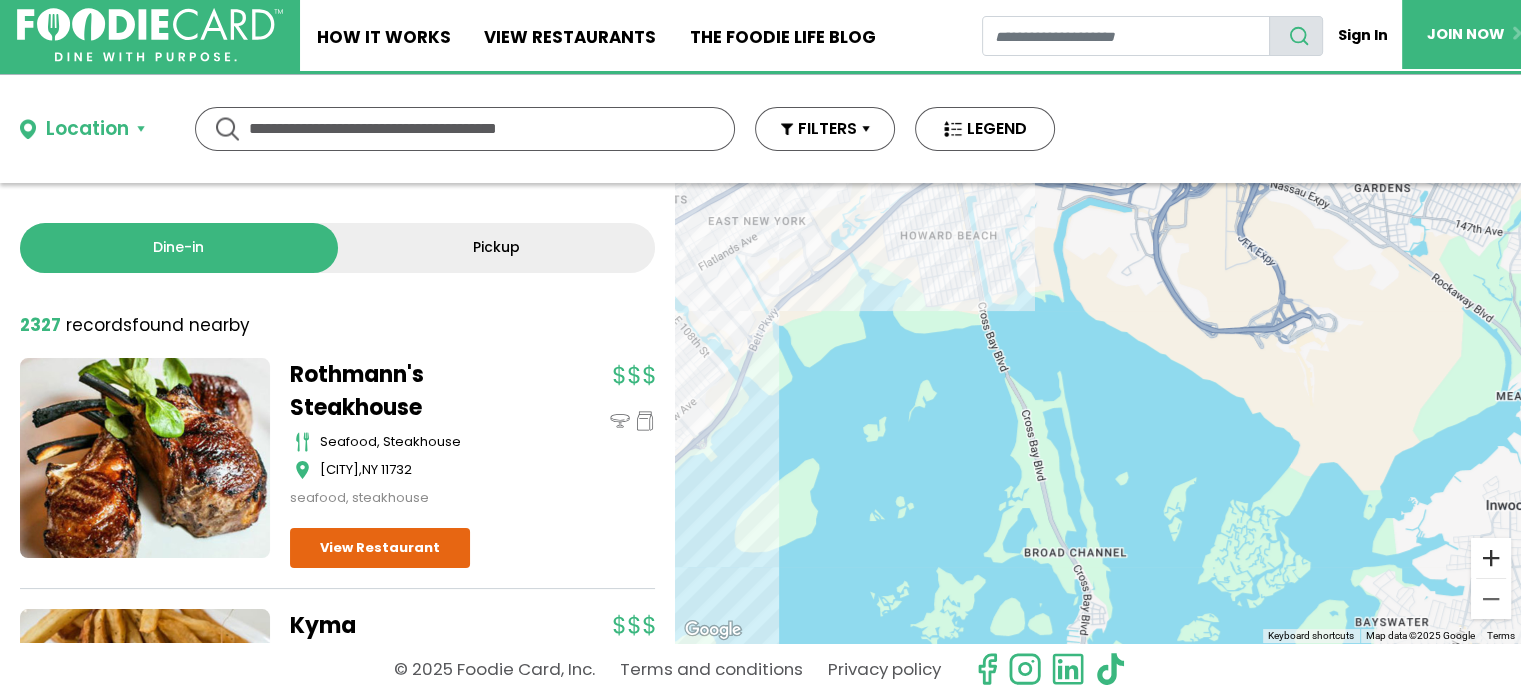 click at bounding box center [1491, 558] 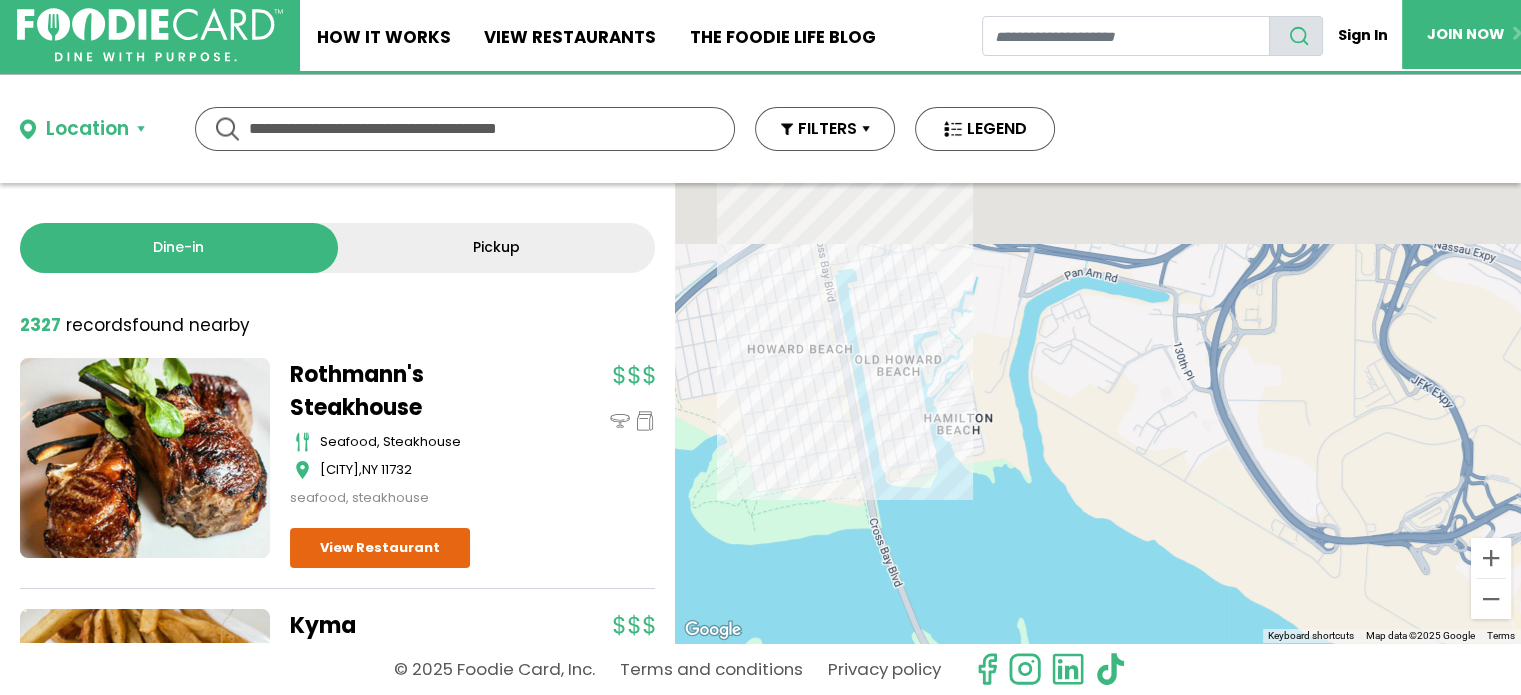 drag, startPoint x: 1055, startPoint y: 293, endPoint x: 1054, endPoint y: 600, distance: 307.00162 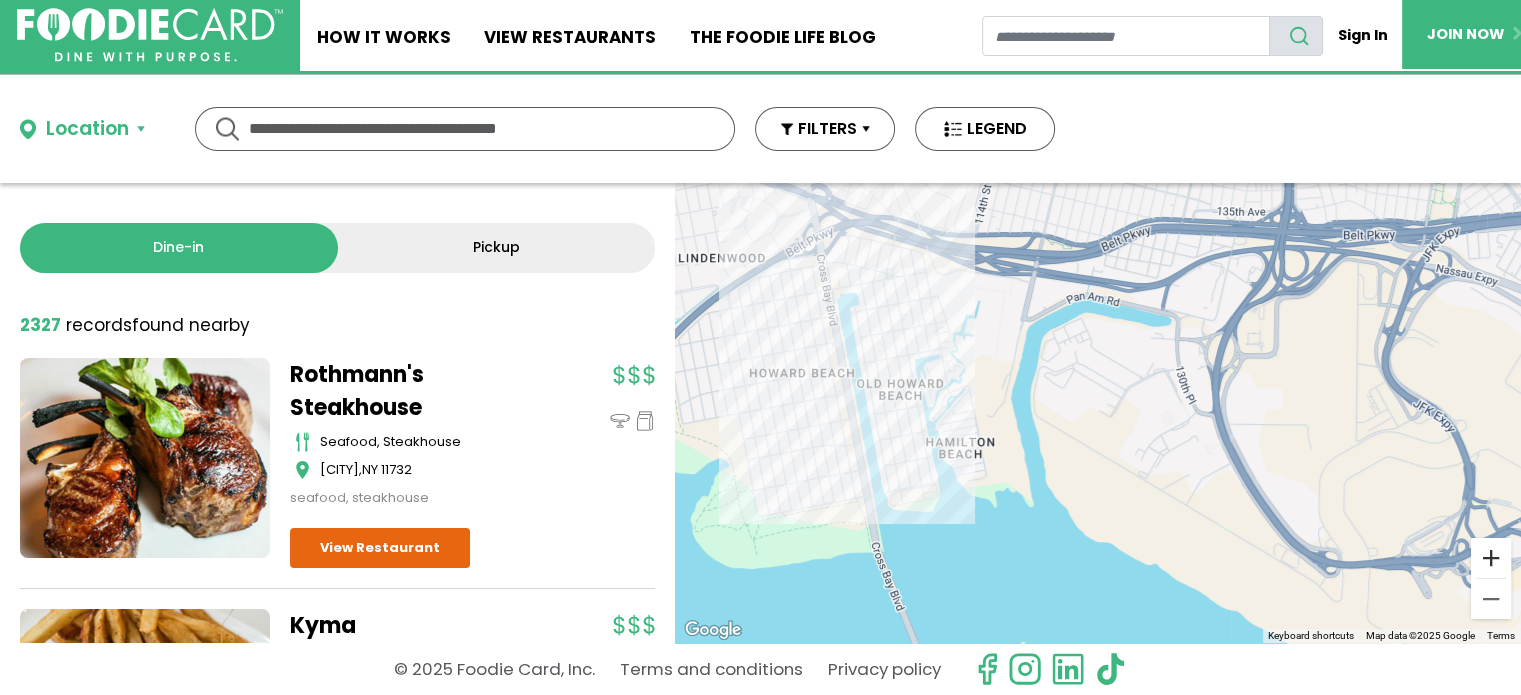 click at bounding box center [1491, 558] 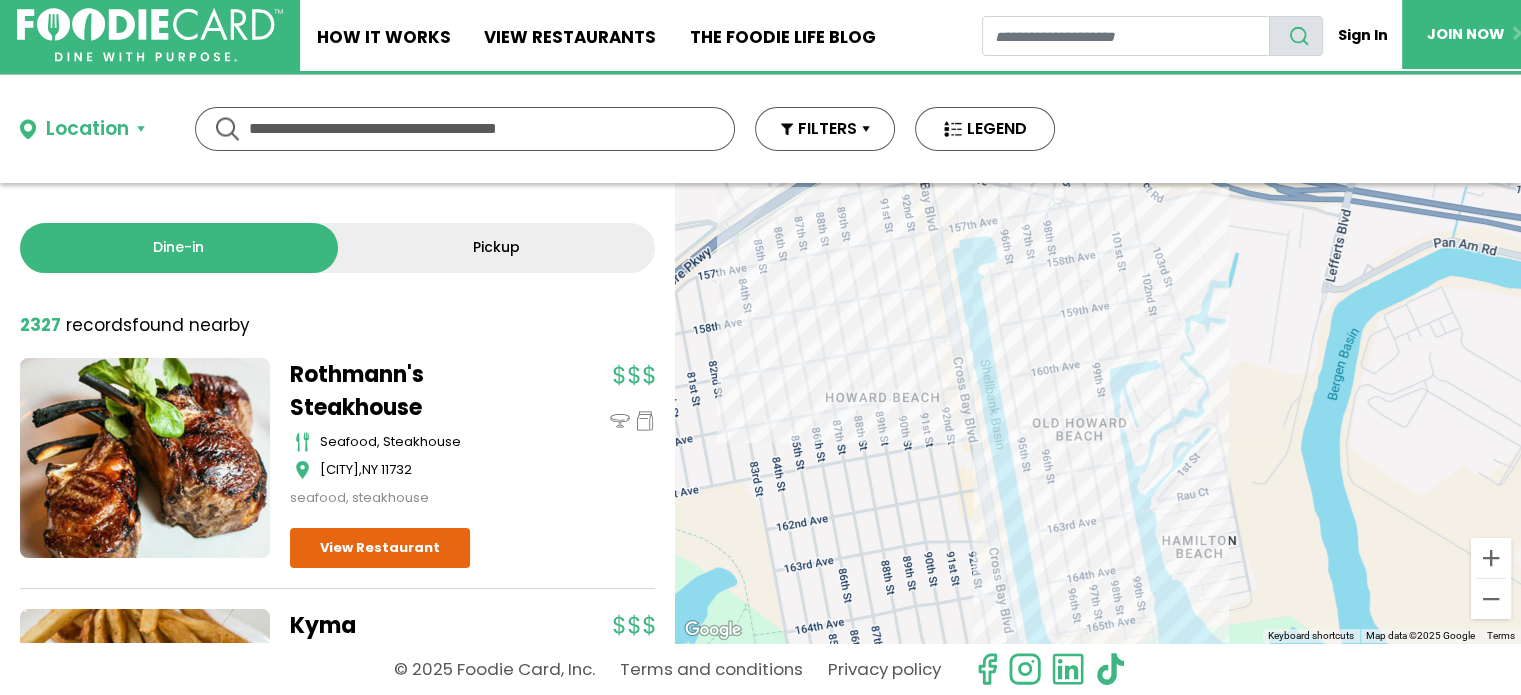 drag, startPoint x: 899, startPoint y: 437, endPoint x: 1283, endPoint y: 499, distance: 388.973 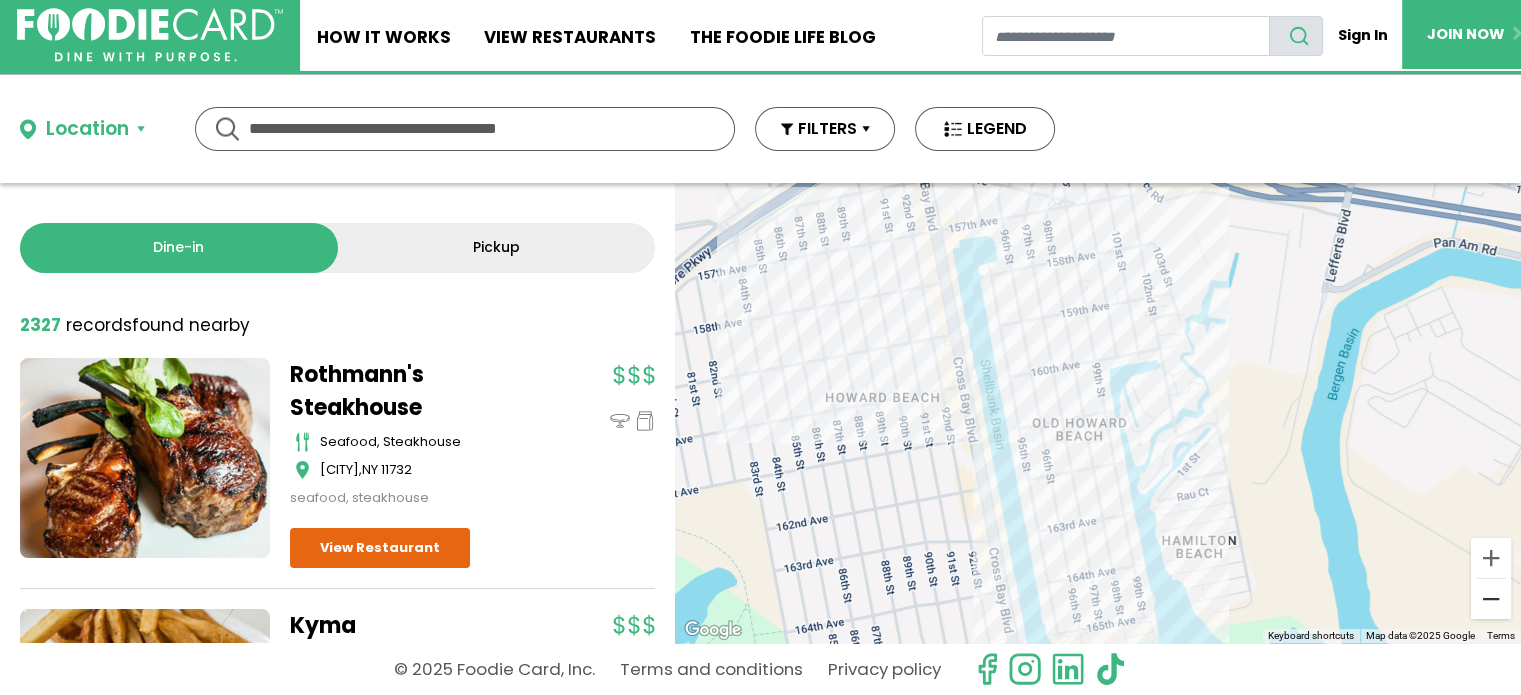 click at bounding box center (1491, 599) 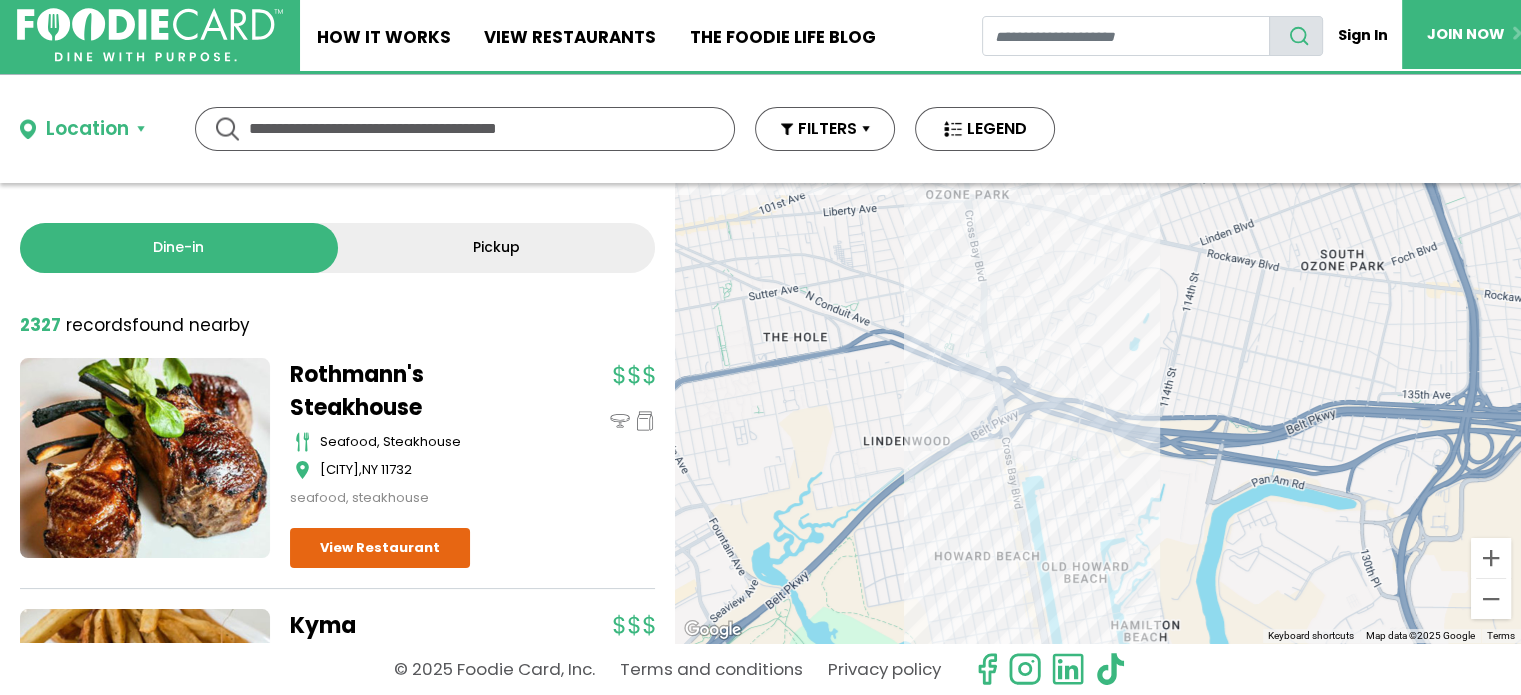 drag, startPoint x: 1254, startPoint y: 367, endPoint x: 1250, endPoint y: 527, distance: 160.04999 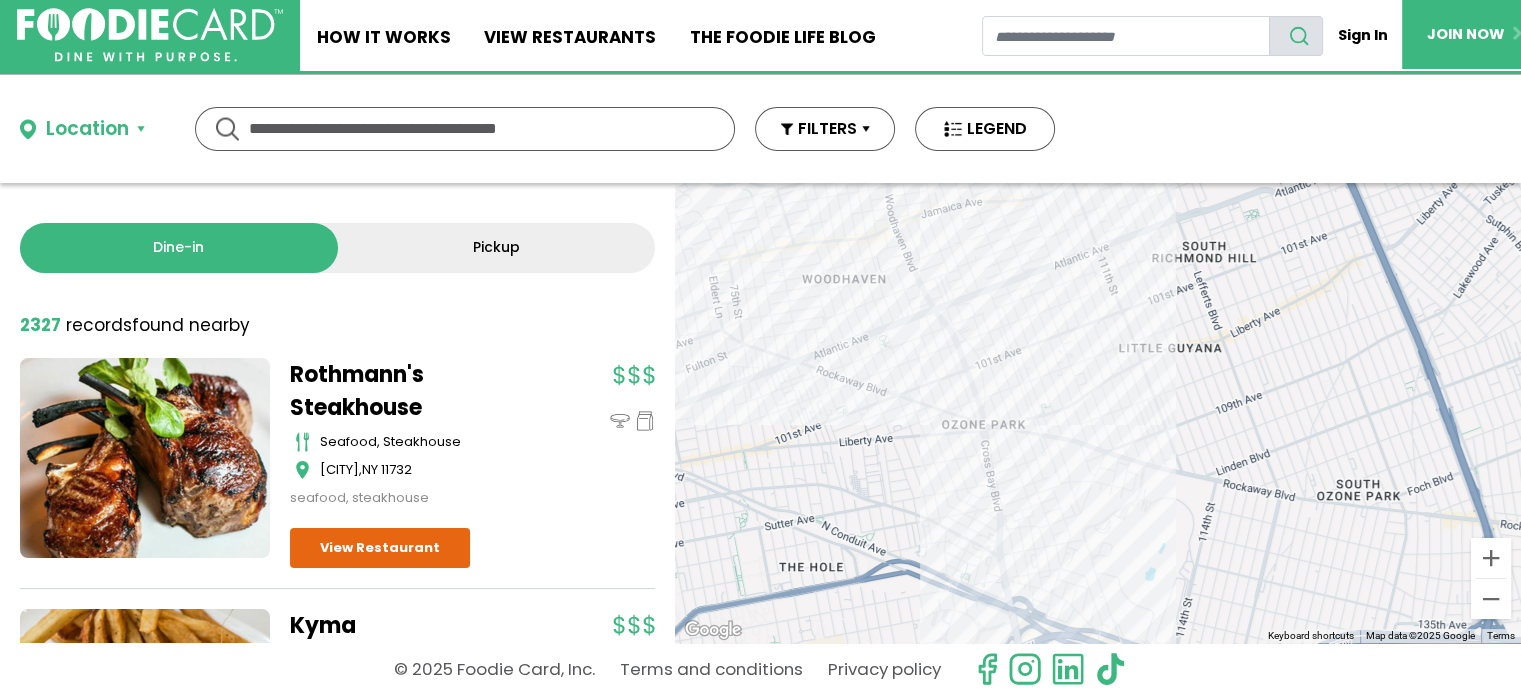 drag, startPoint x: 1136, startPoint y: 283, endPoint x: 1153, endPoint y: 536, distance: 253.5705 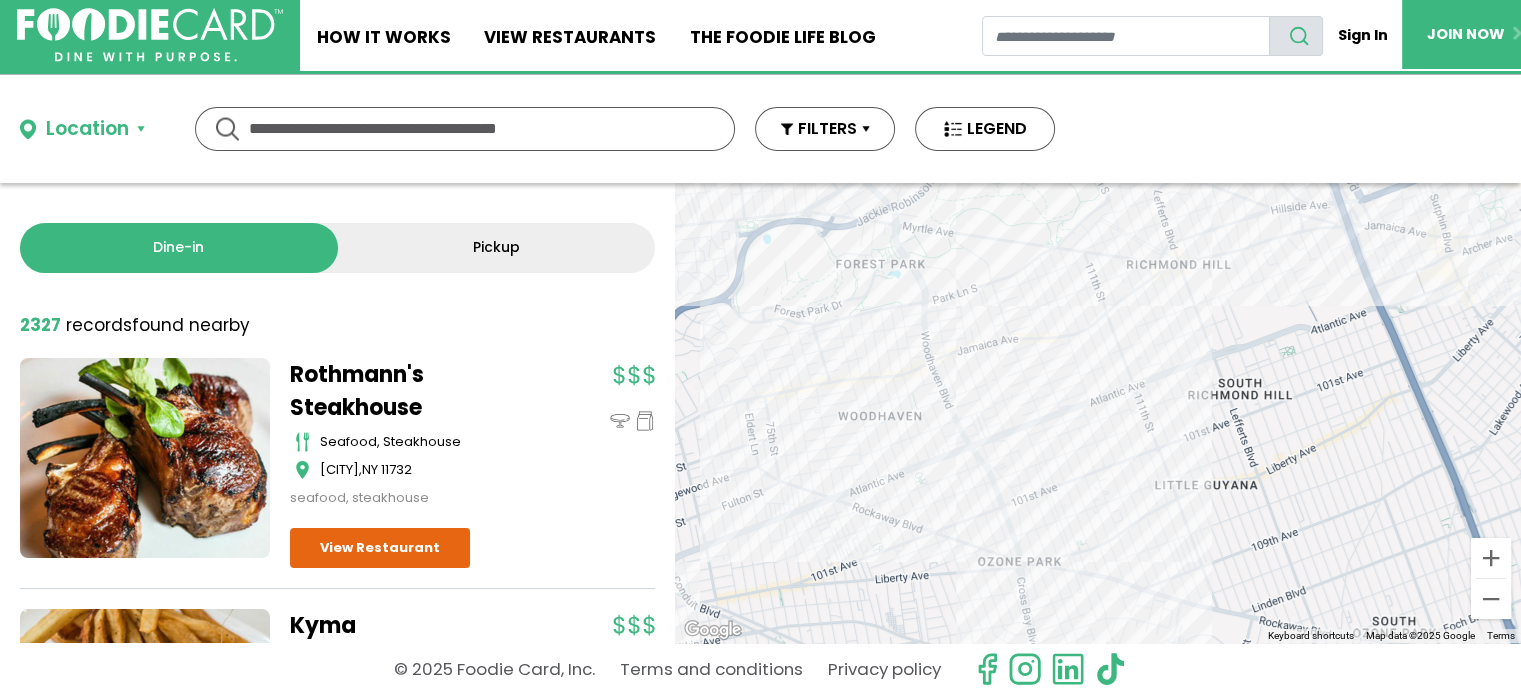 drag, startPoint x: 991, startPoint y: 312, endPoint x: 1029, endPoint y: 456, distance: 148.92952 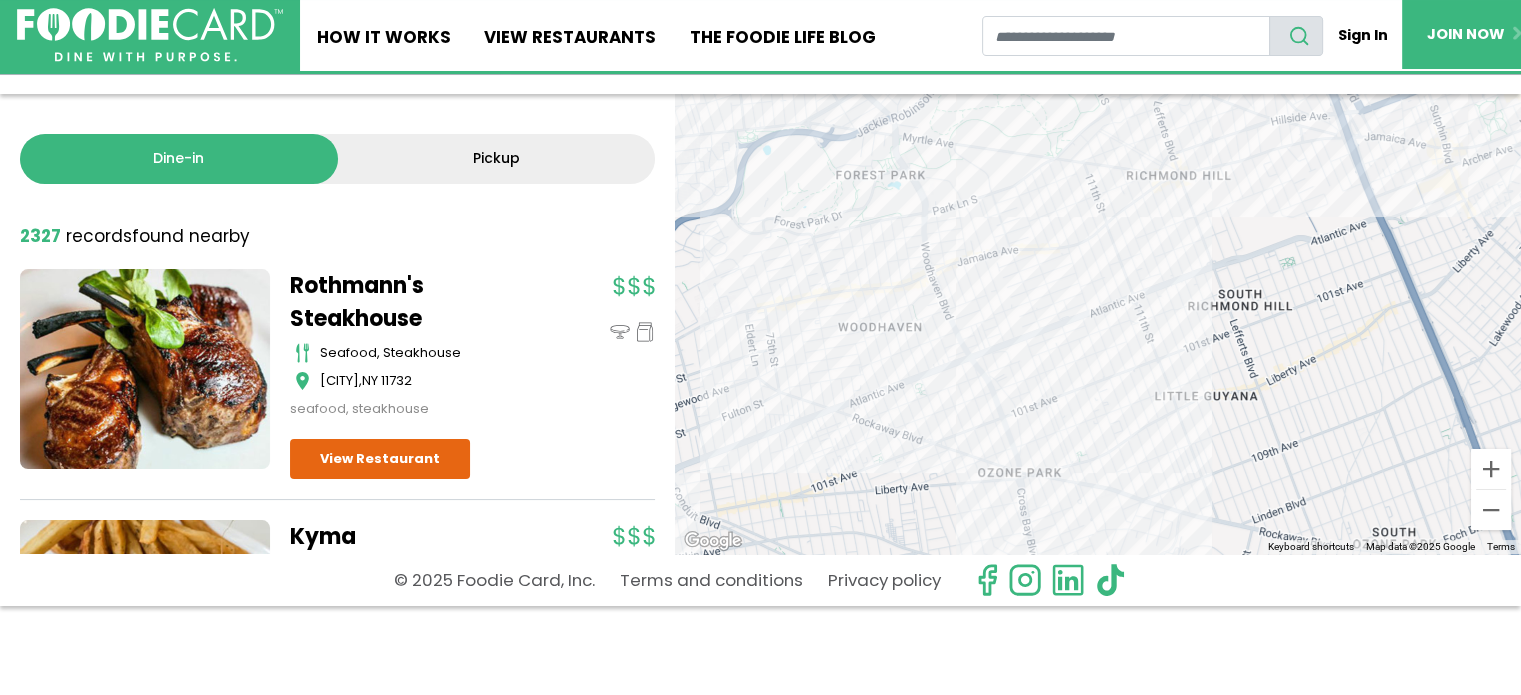 scroll, scrollTop: 145, scrollLeft: 0, axis: vertical 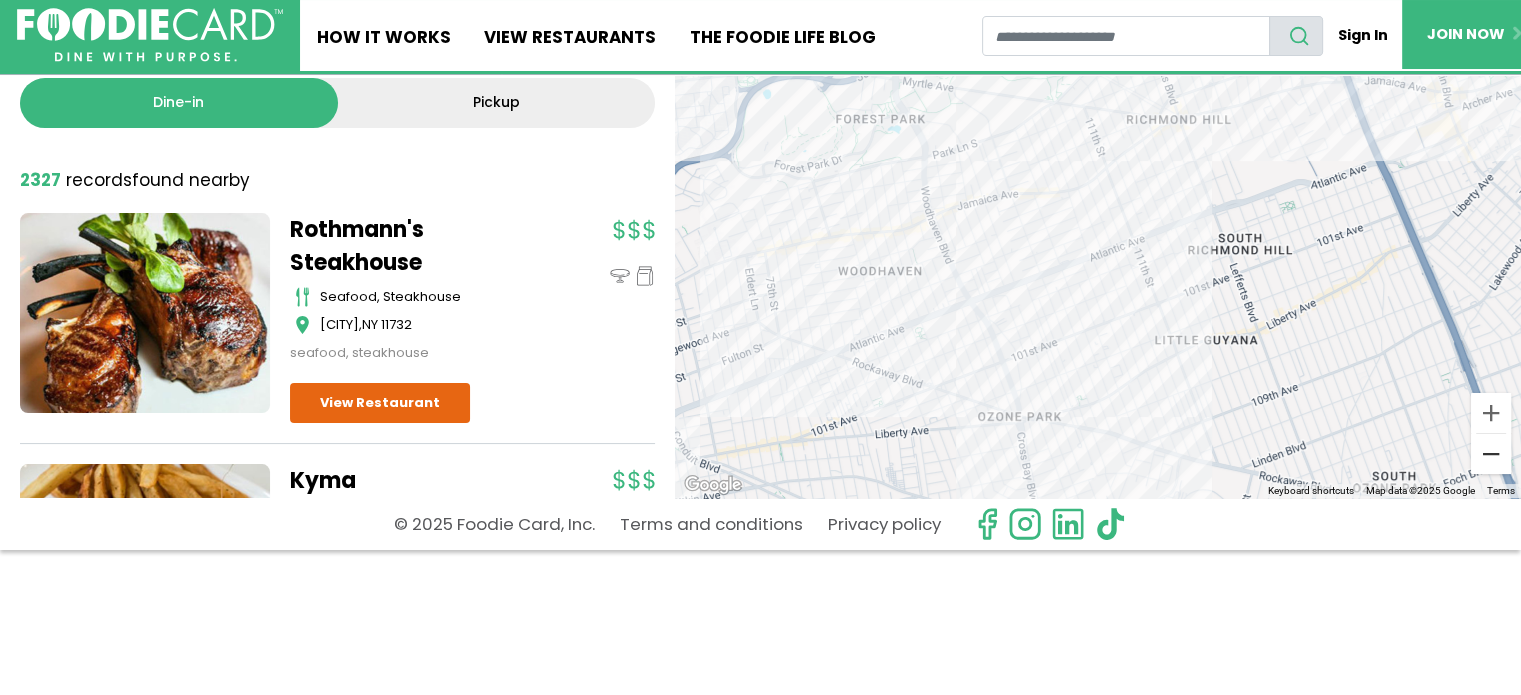 click at bounding box center [1491, 454] 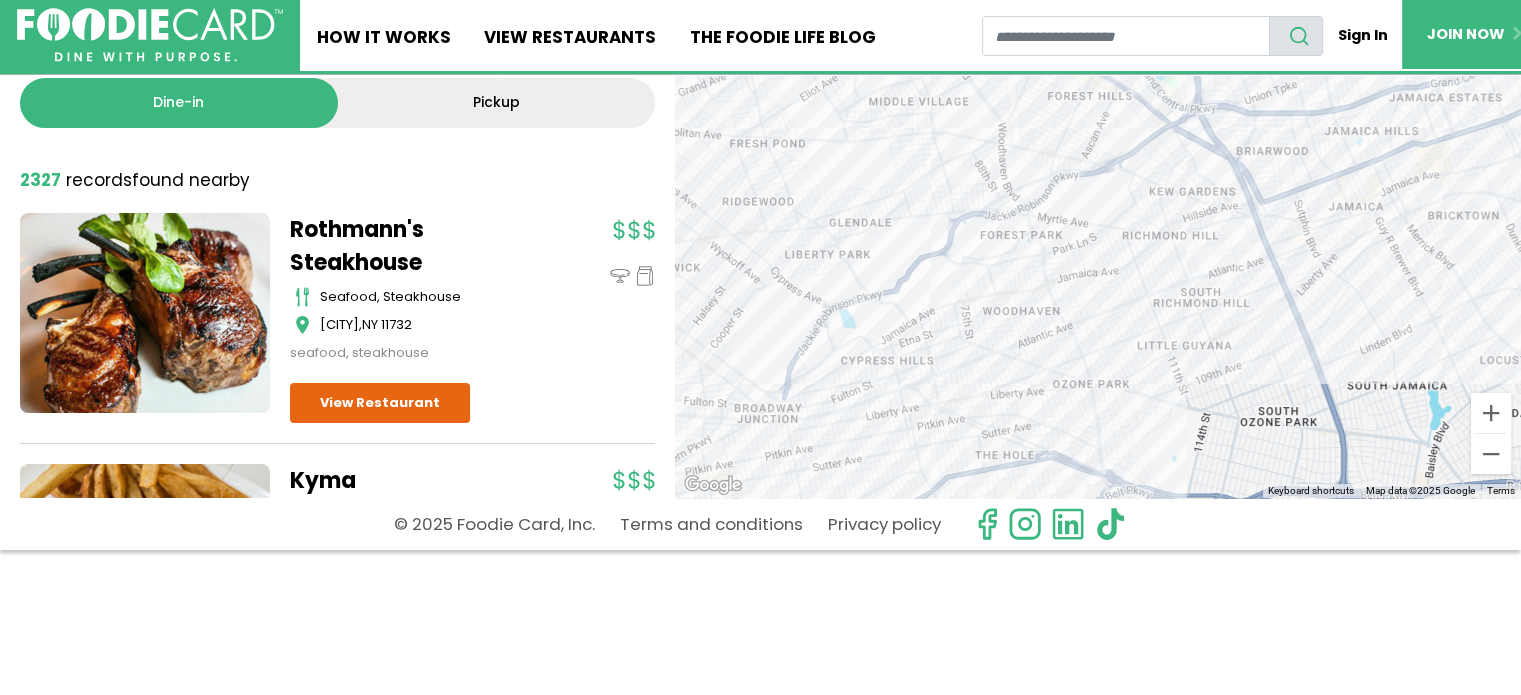 drag, startPoint x: 1255, startPoint y: 333, endPoint x: 1306, endPoint y: 416, distance: 97.41663 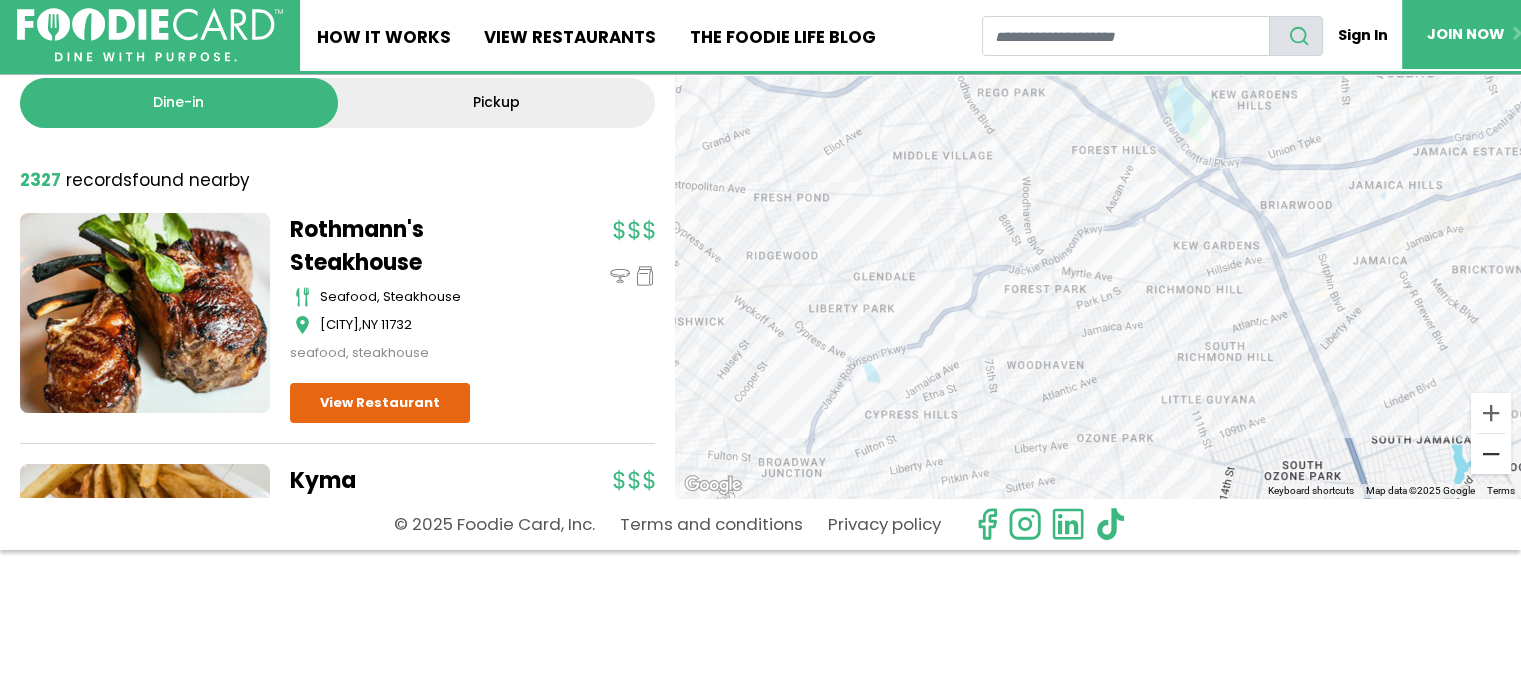 click at bounding box center (1491, 454) 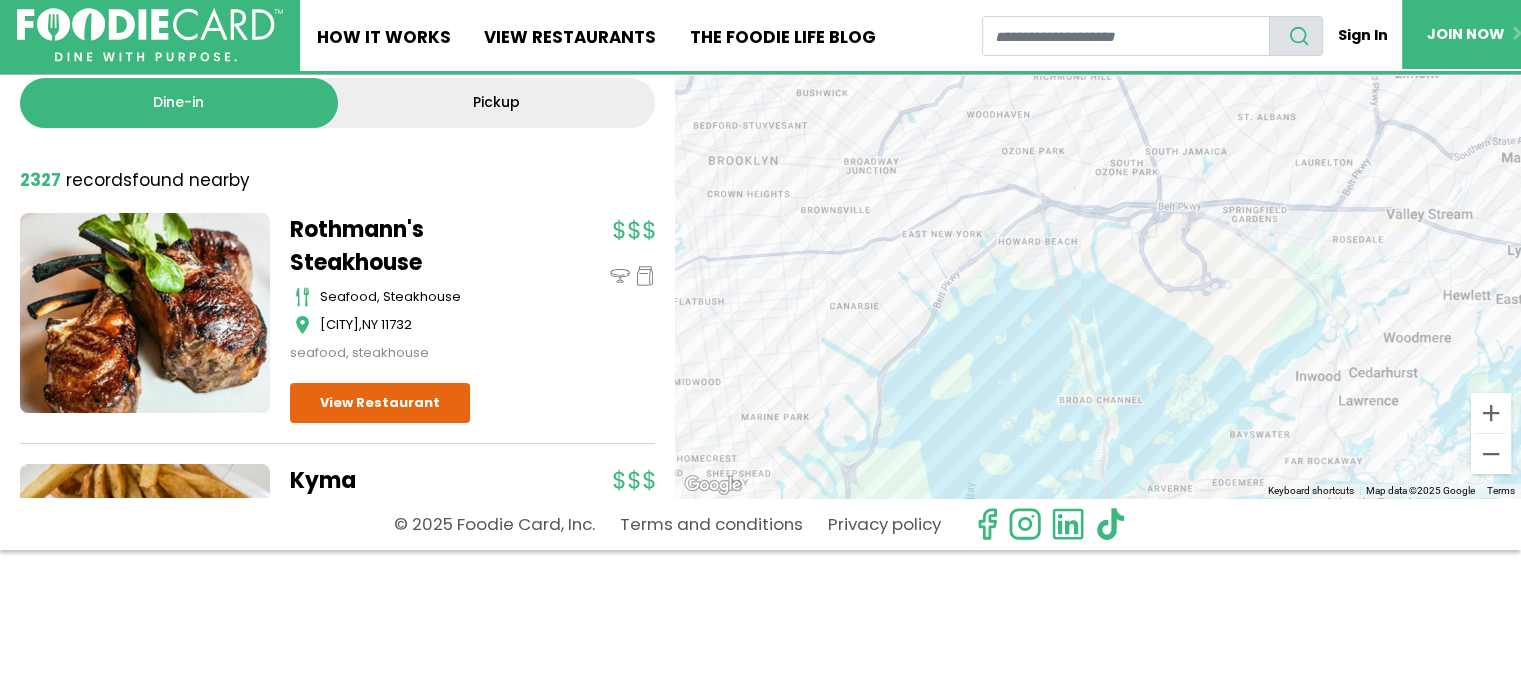 drag, startPoint x: 1044, startPoint y: 424, endPoint x: 968, endPoint y: 202, distance: 234.64867 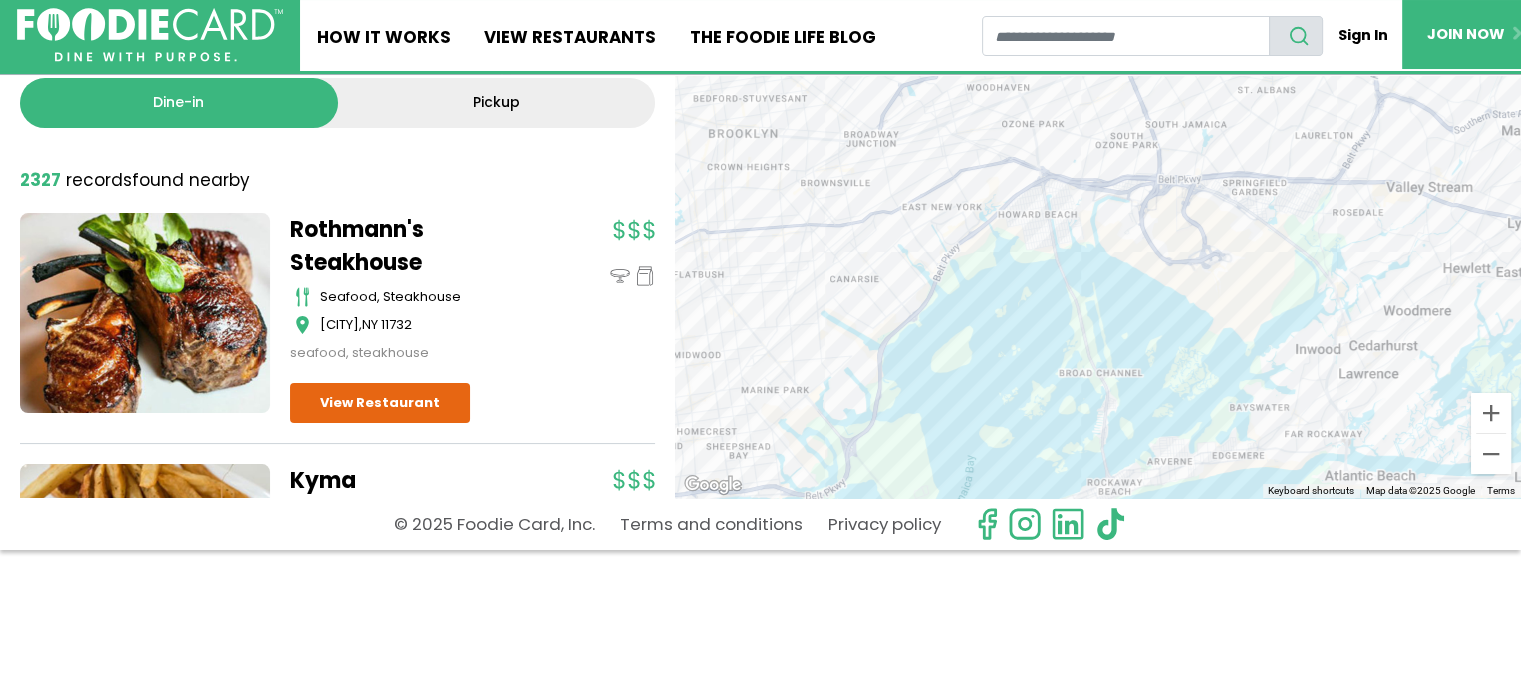 click on "To navigate, press the arrow keys." at bounding box center (1098, 268) 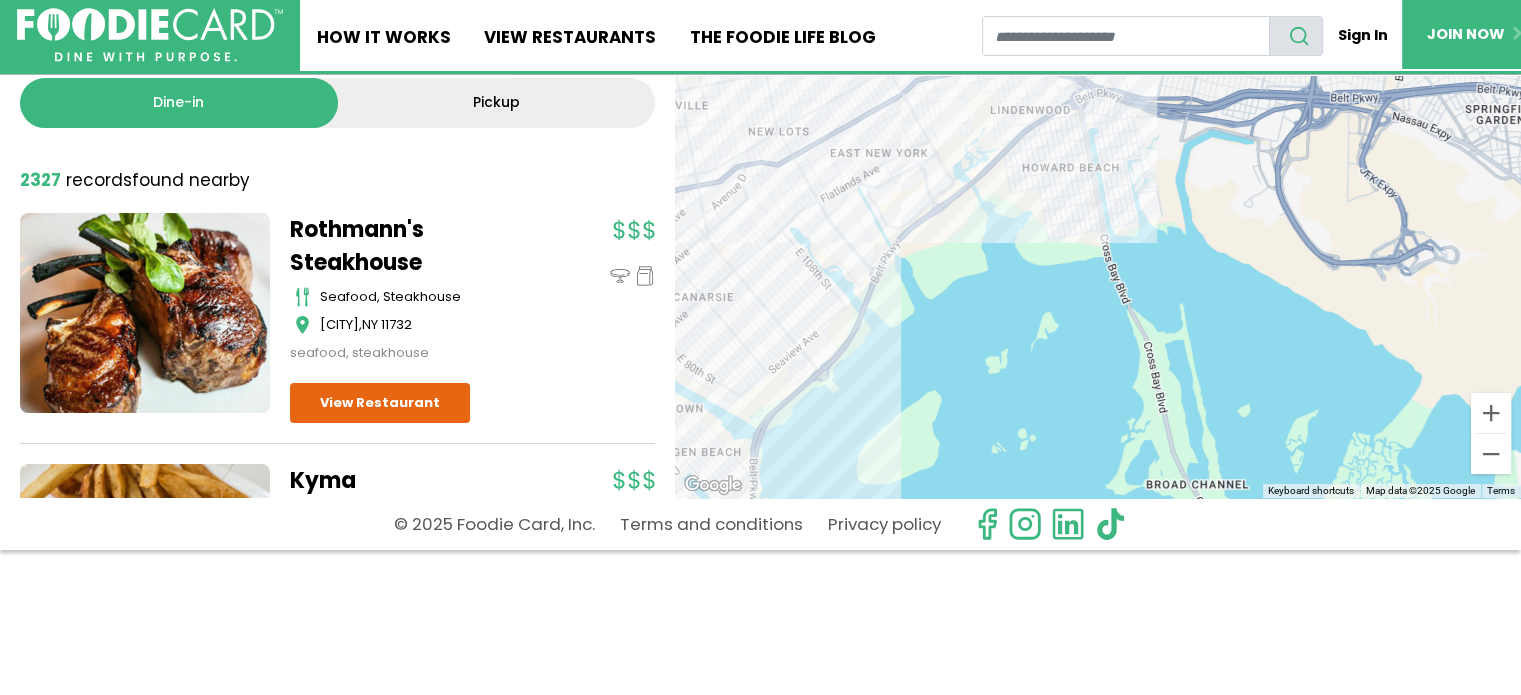 click on "To navigate, press the arrow keys." at bounding box center (1098, 268) 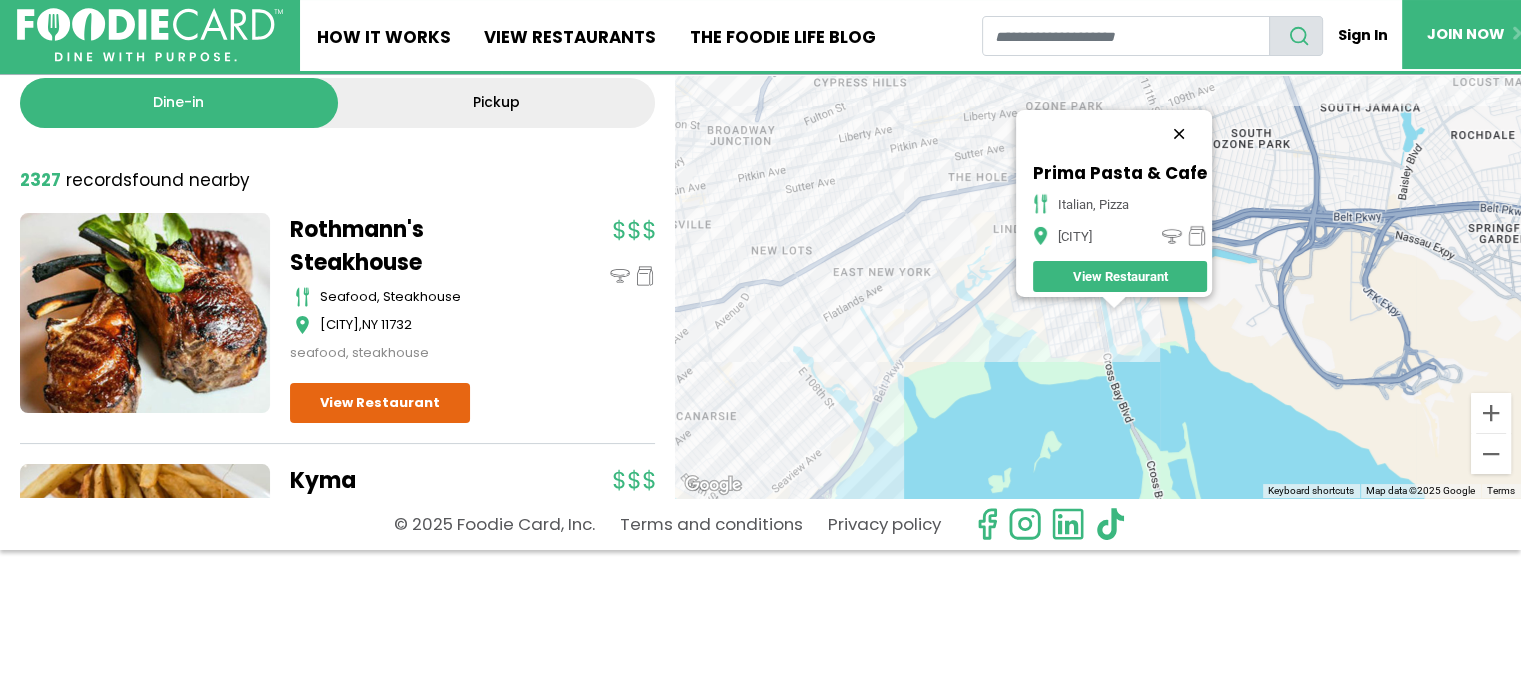 click at bounding box center (1179, 134) 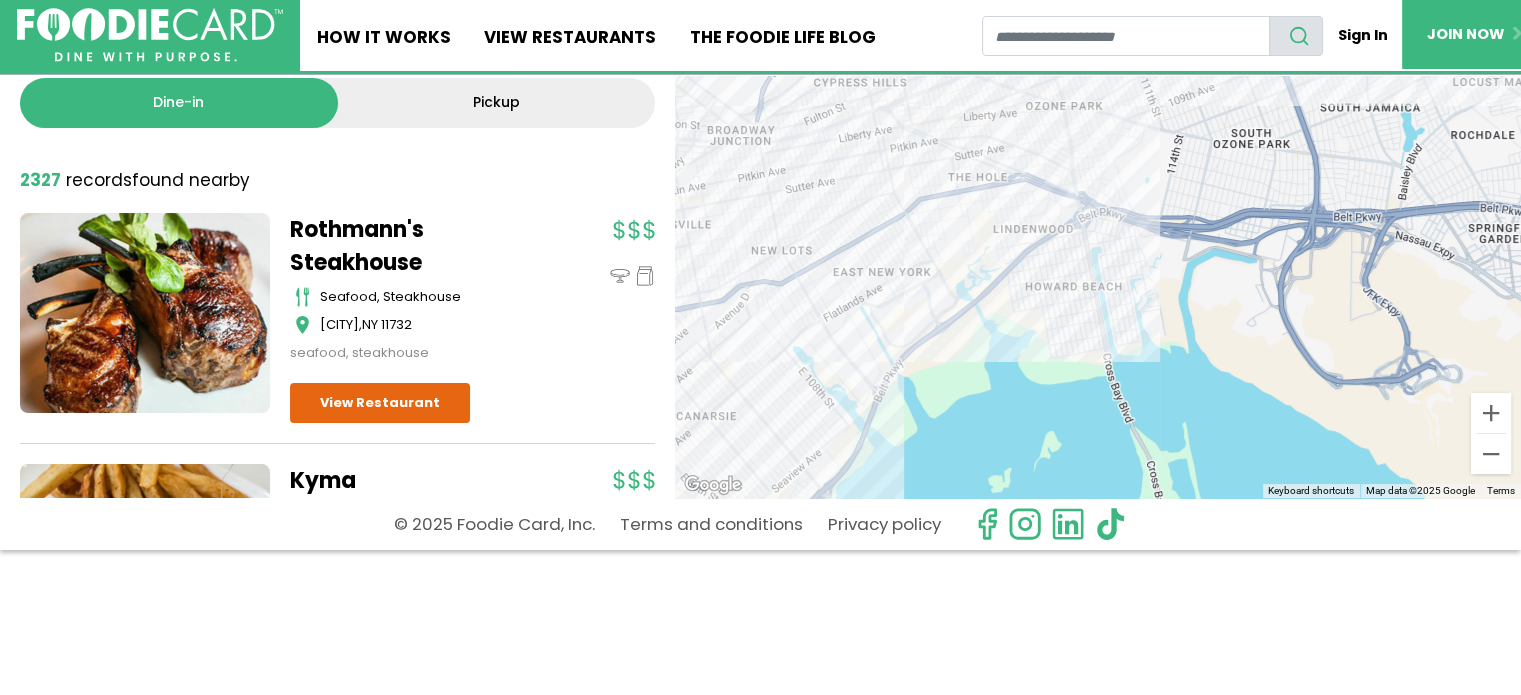 scroll, scrollTop: 158, scrollLeft: 0, axis: vertical 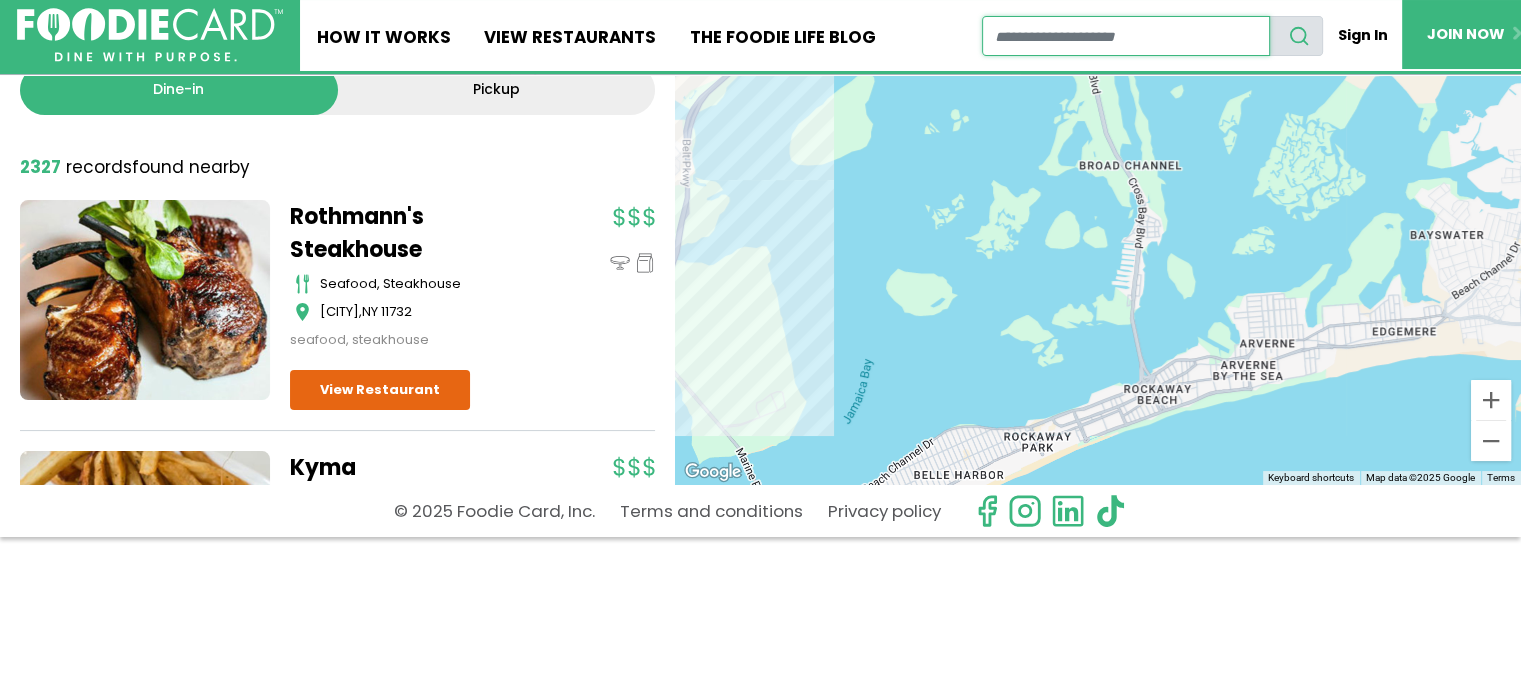drag, startPoint x: 1248, startPoint y: 413, endPoint x: 1178, endPoint y: -35, distance: 453.43576 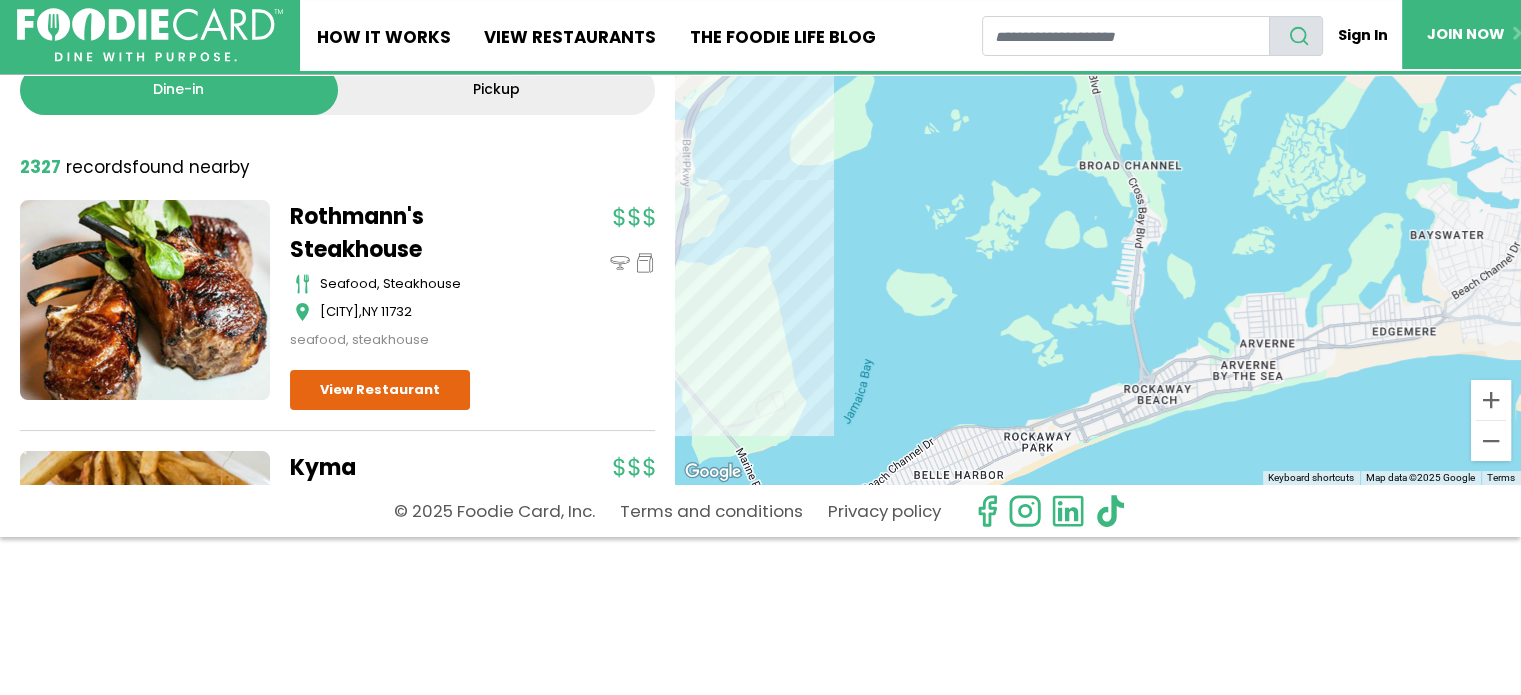click on "Skip Navigation
Skip to Login
Skip to Footer
Home
How It Works
View restaurants
The Foodie Life Blog" at bounding box center (760, 189) 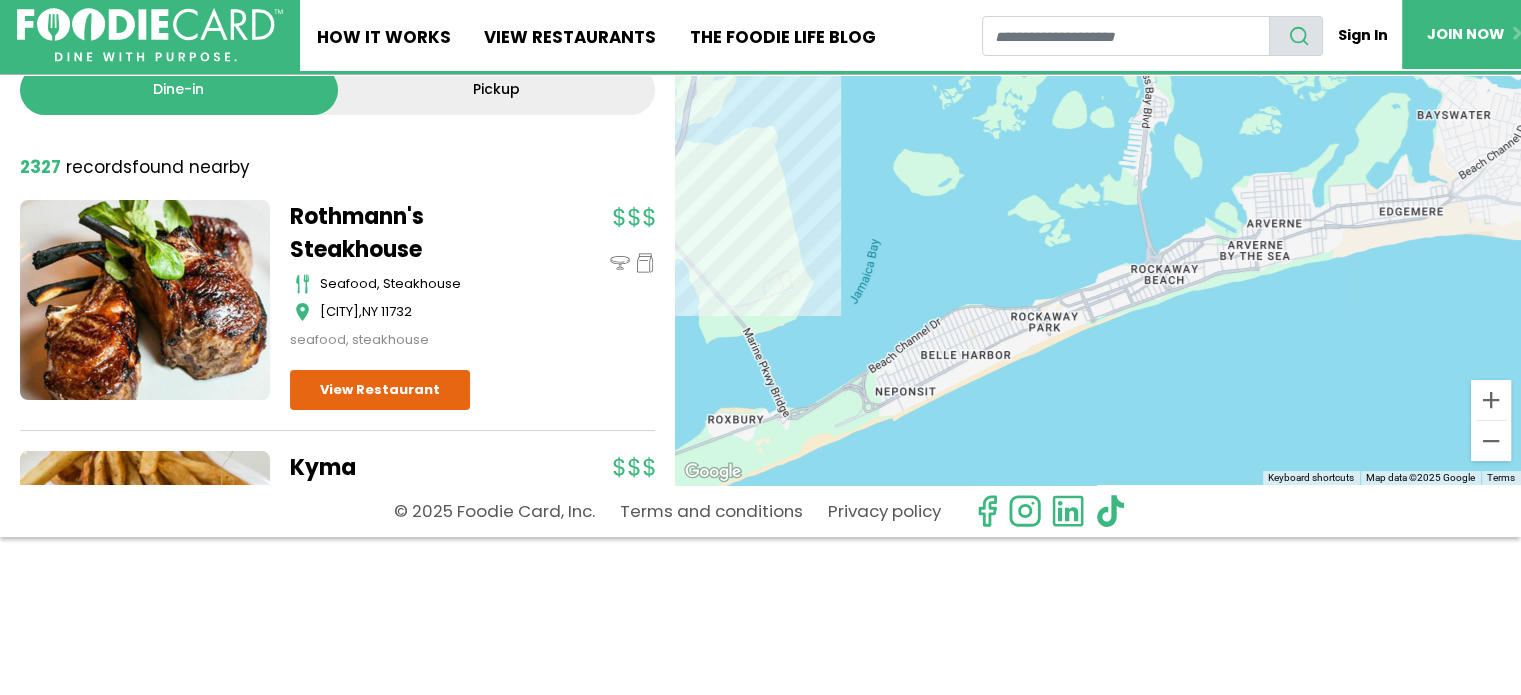 drag, startPoint x: 1213, startPoint y: 114, endPoint x: 1221, endPoint y: 15, distance: 99.32271 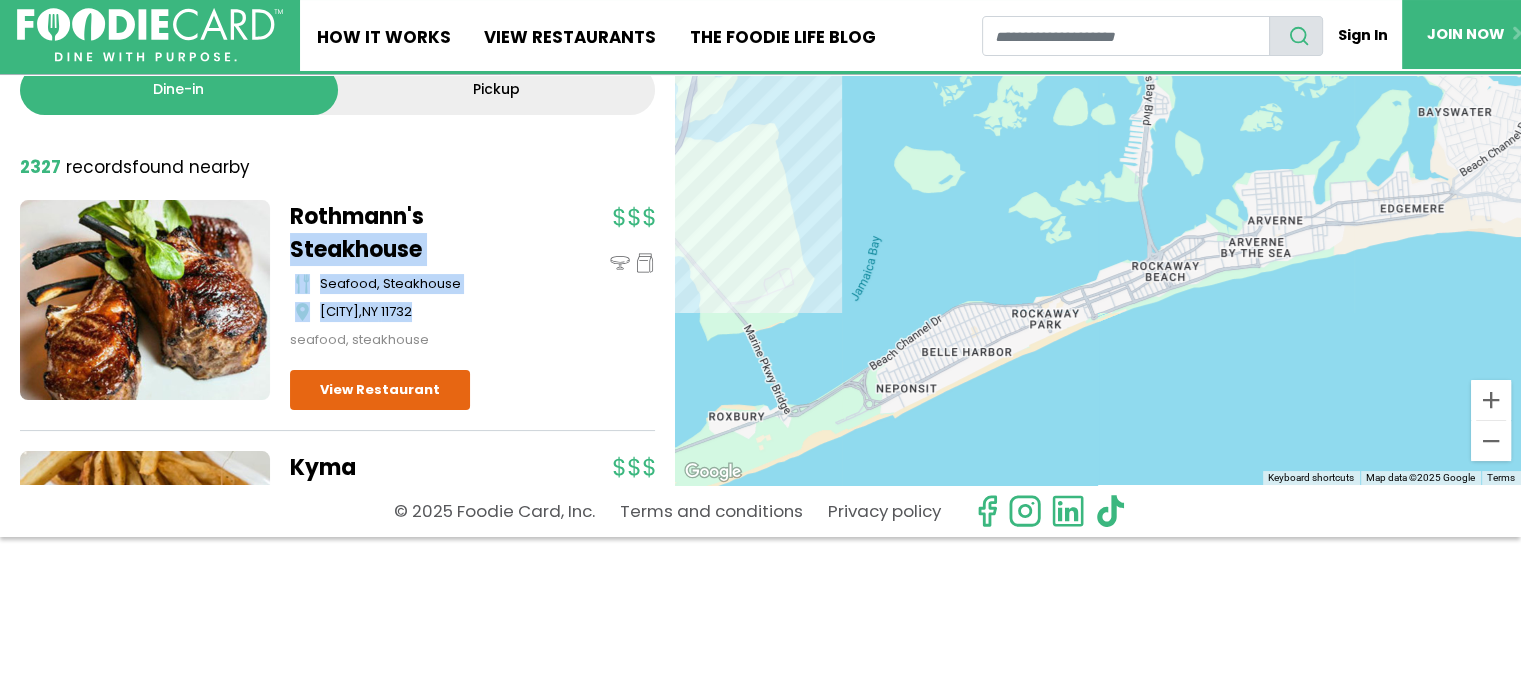 drag, startPoint x: 490, startPoint y: 320, endPoint x: 499, endPoint y: 193, distance: 127.3185 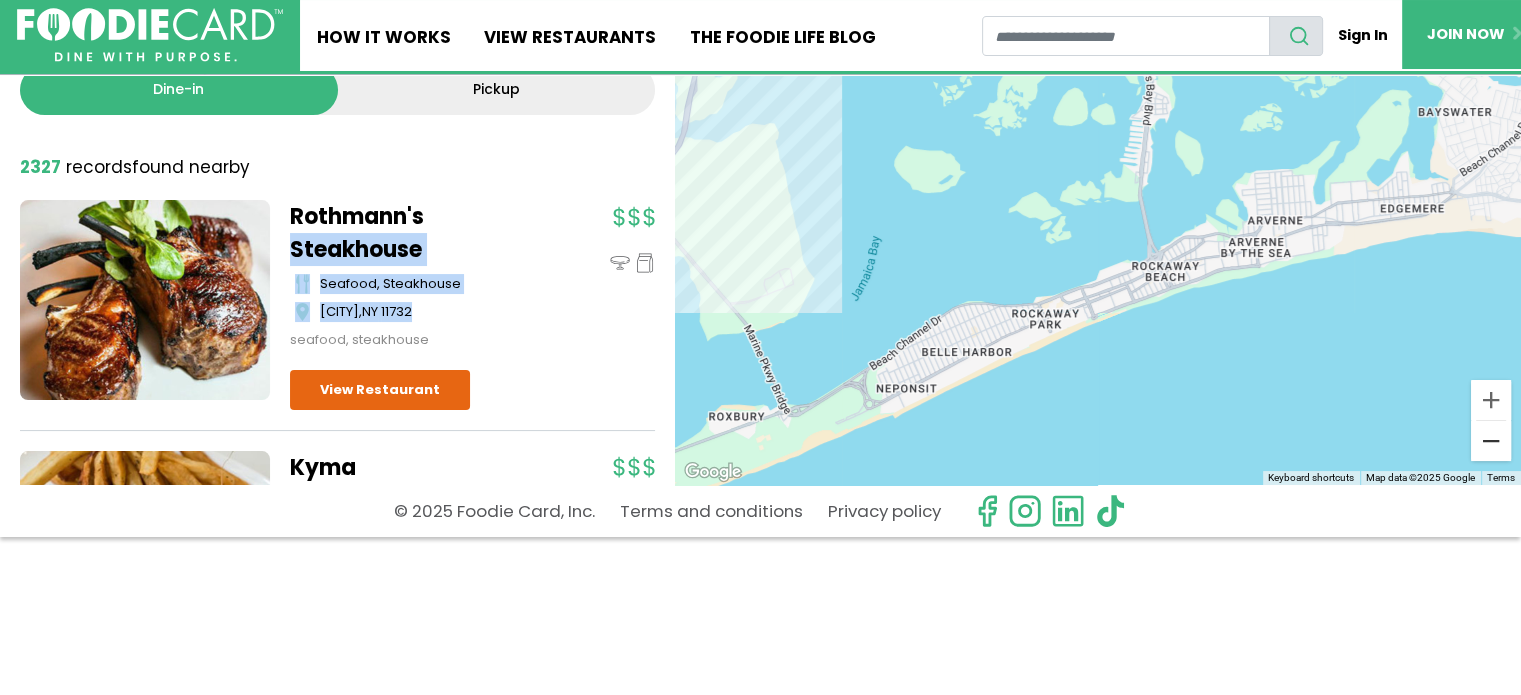 click at bounding box center (1491, 441) 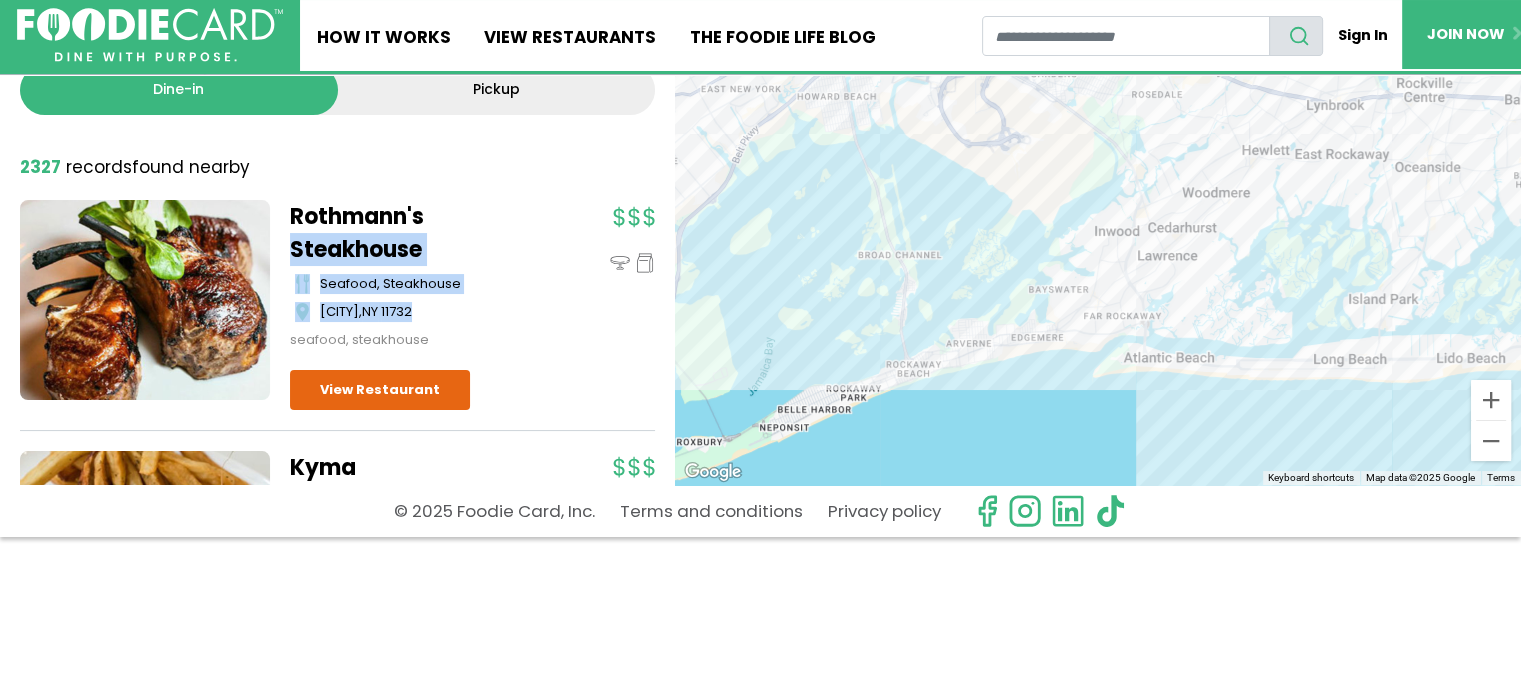 drag, startPoint x: 1267, startPoint y: 231, endPoint x: 1018, endPoint y: 343, distance: 273.0293 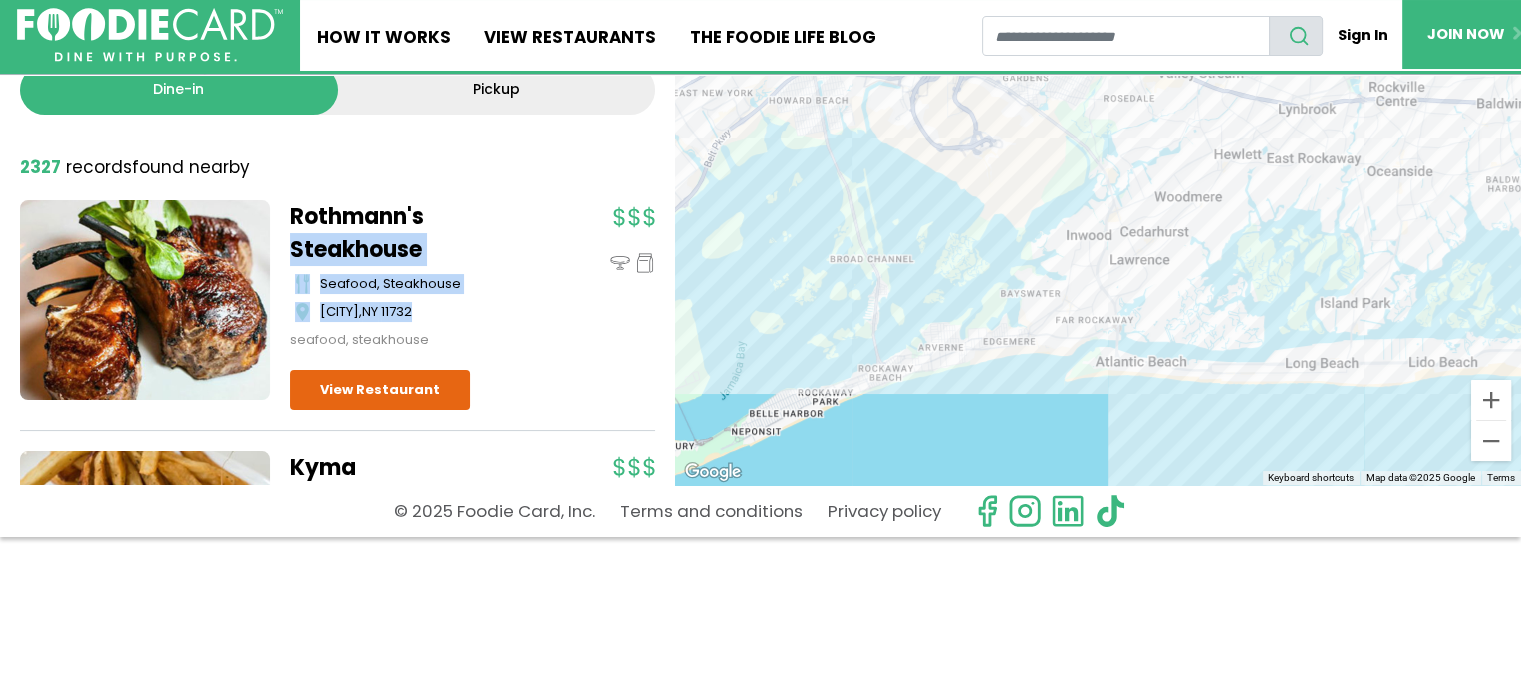 click on "To navigate, press the arrow keys." at bounding box center (1098, 255) 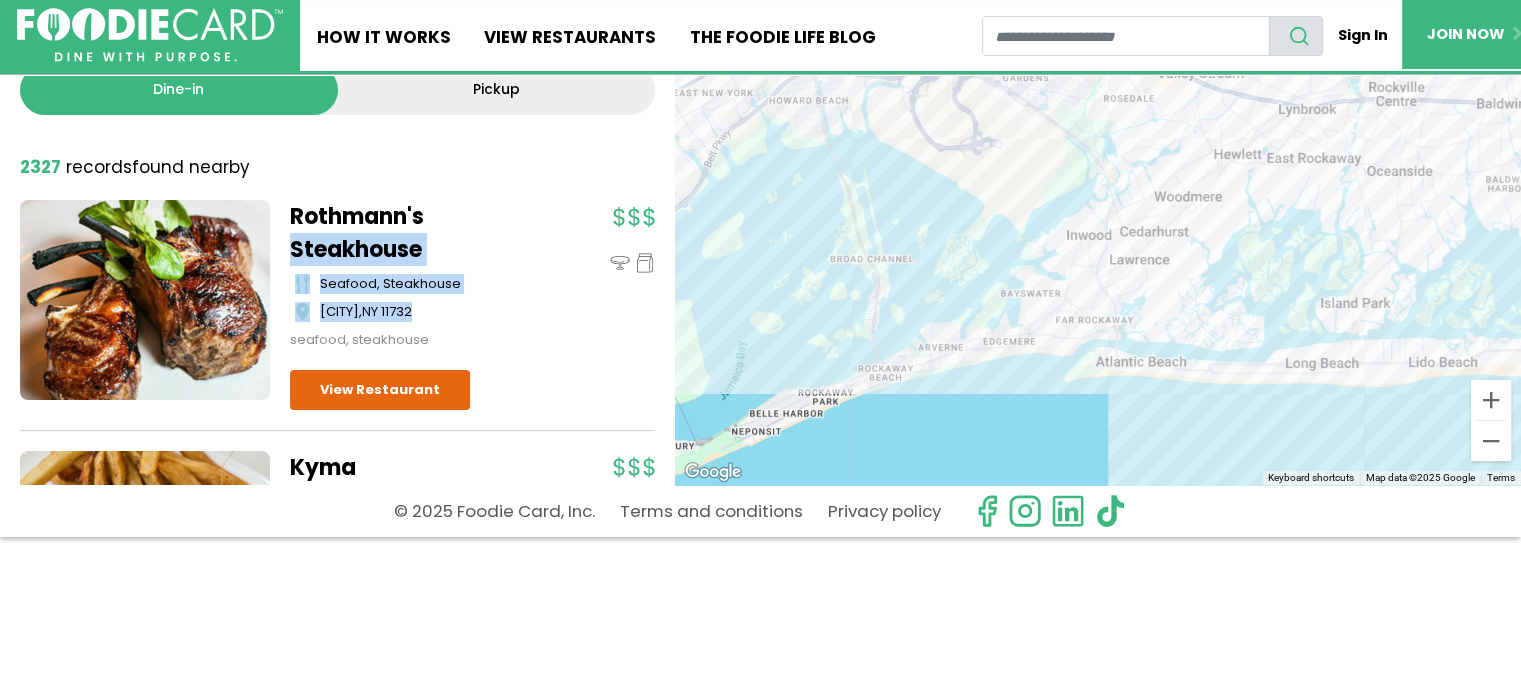 click on "To navigate, press the arrow keys." at bounding box center (1098, 255) 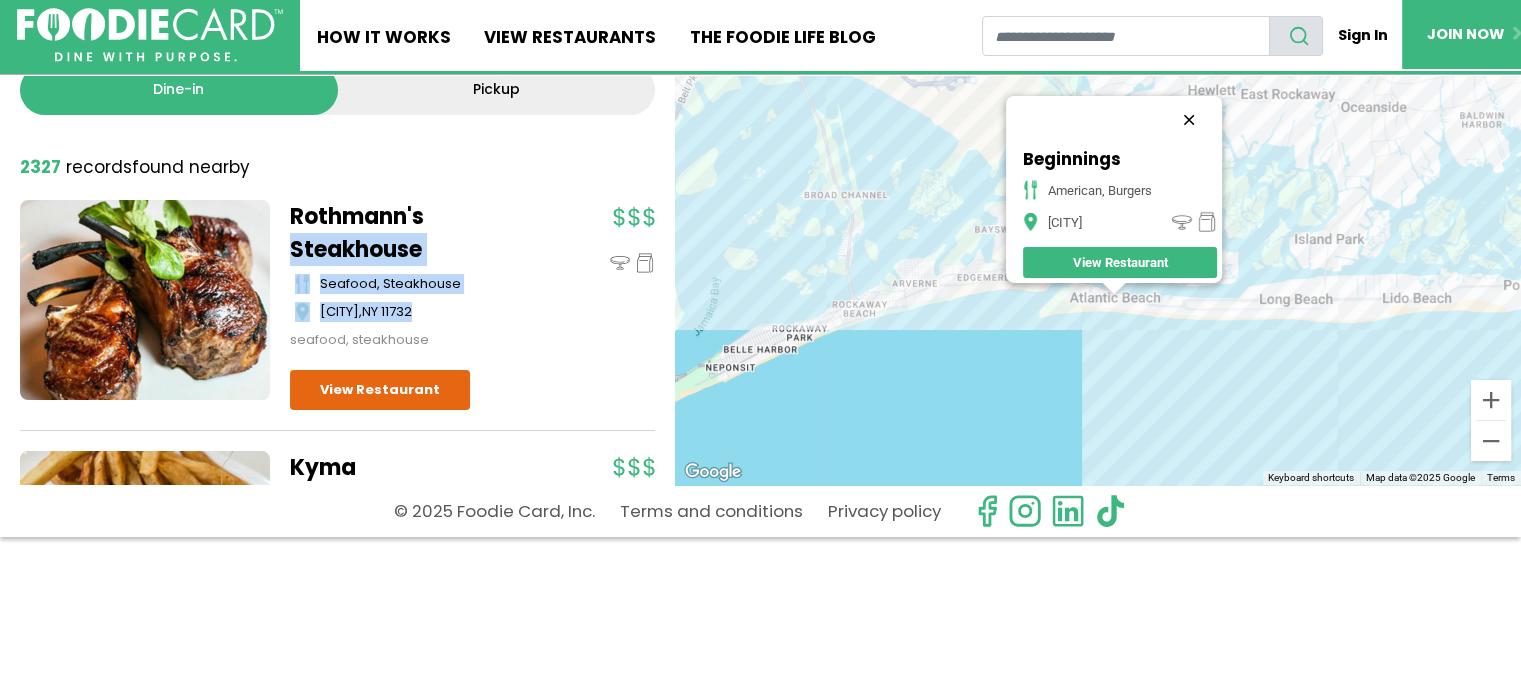click at bounding box center (1189, 120) 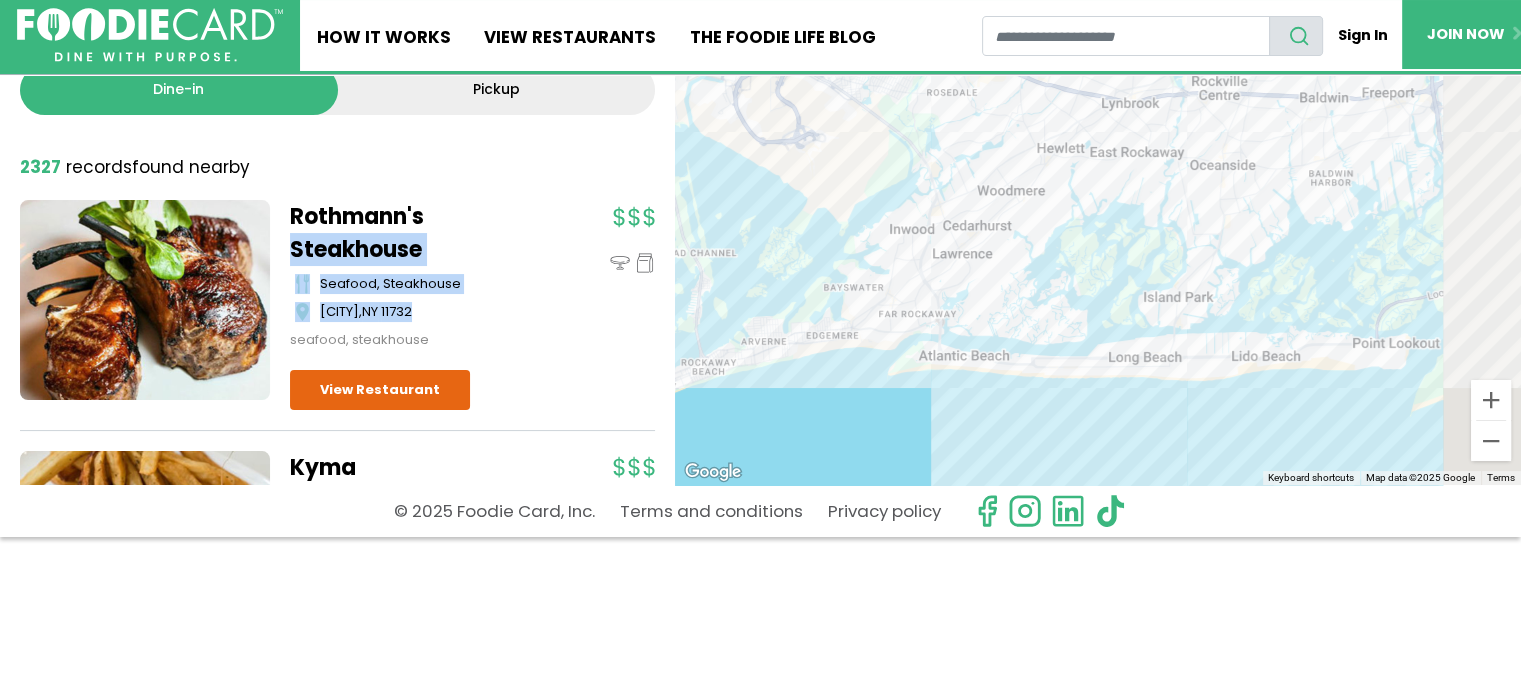 drag, startPoint x: 1236, startPoint y: 423, endPoint x: 975, endPoint y: 485, distance: 268.26294 